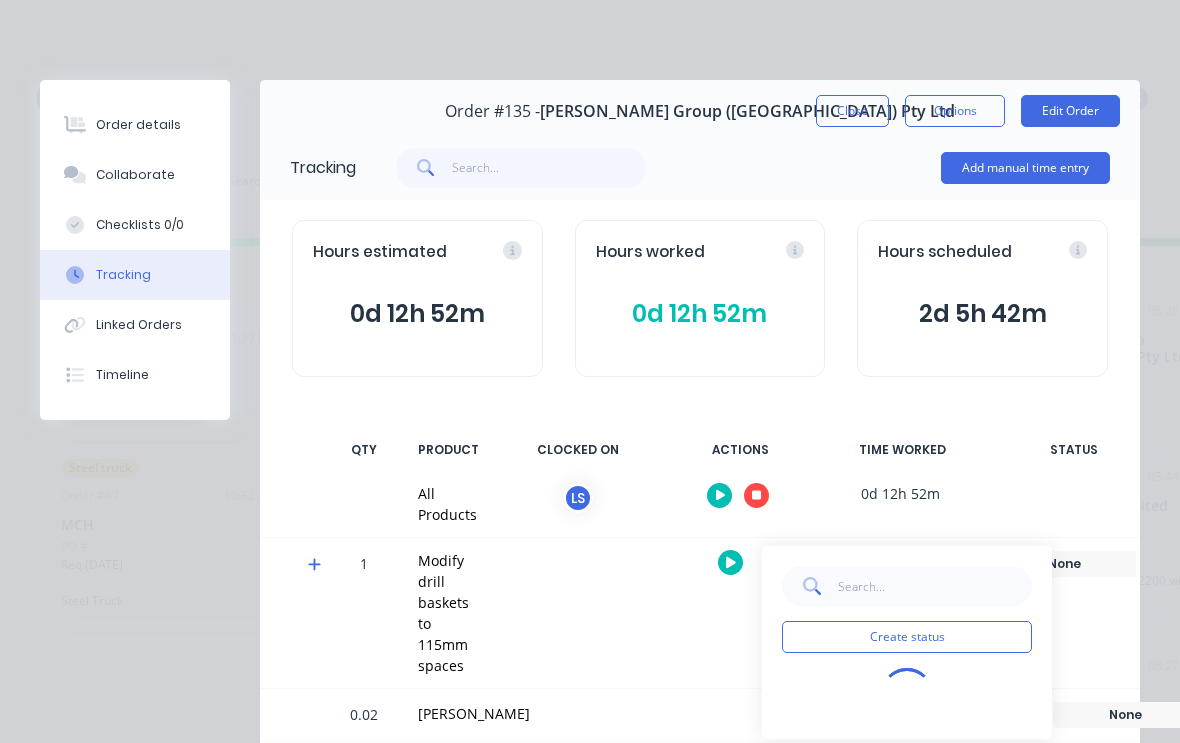 scroll, scrollTop: 71, scrollLeft: 359, axis: both 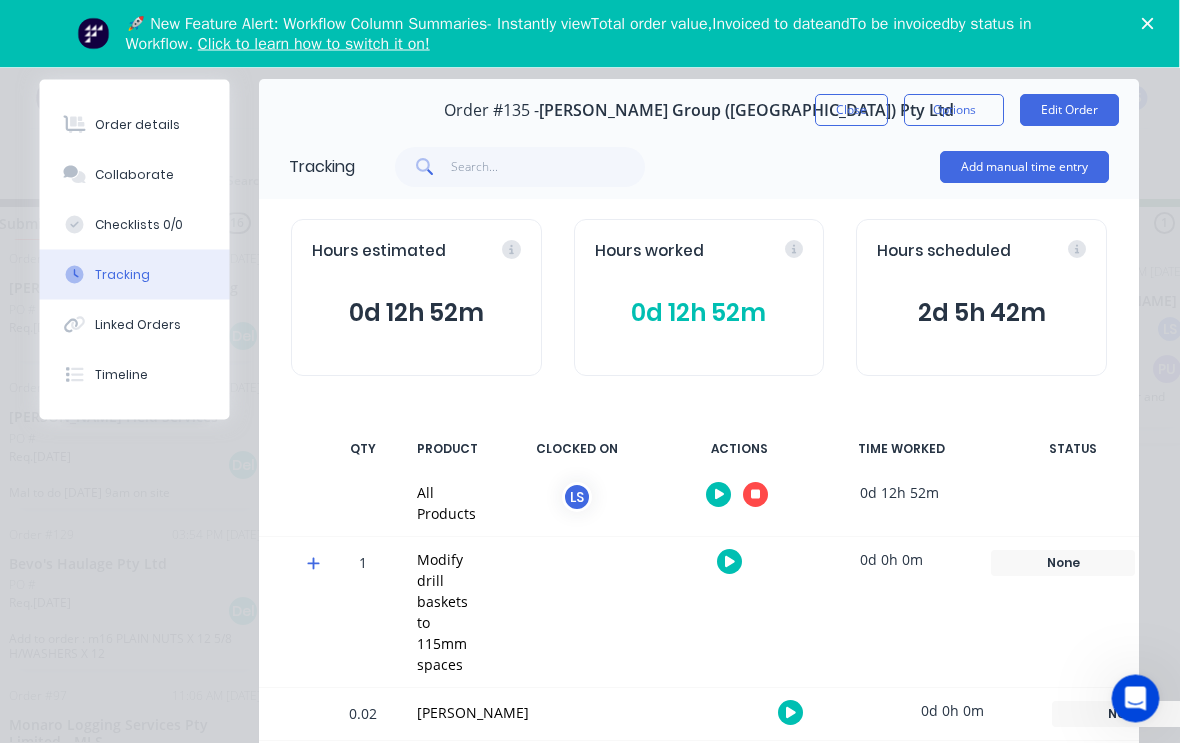 click at bounding box center (756, 495) 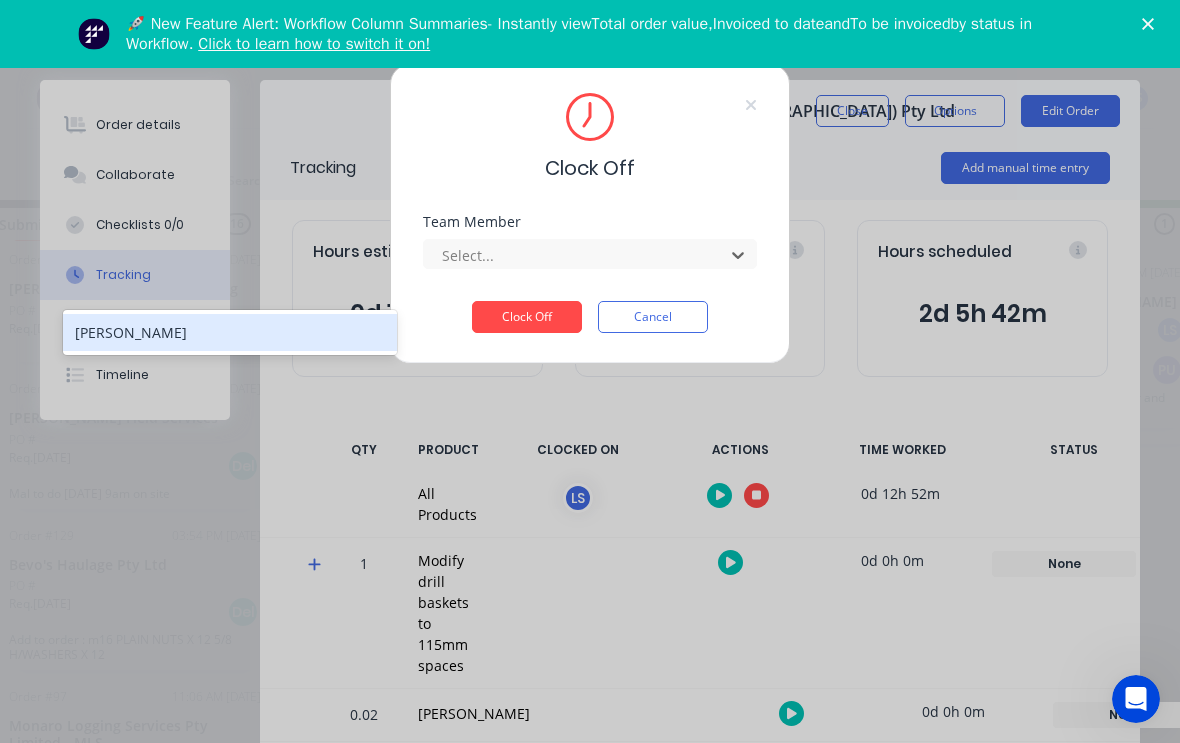 scroll, scrollTop: 70, scrollLeft: 359, axis: both 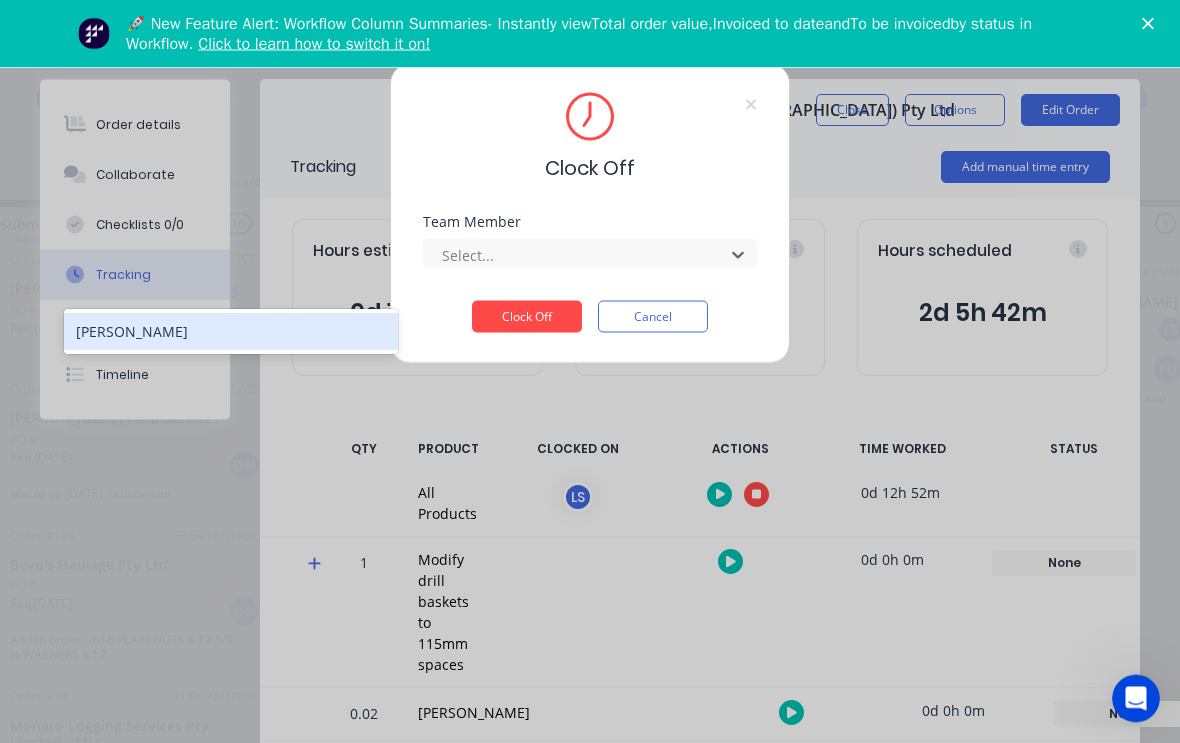 click on "[PERSON_NAME]" at bounding box center (231, 332) 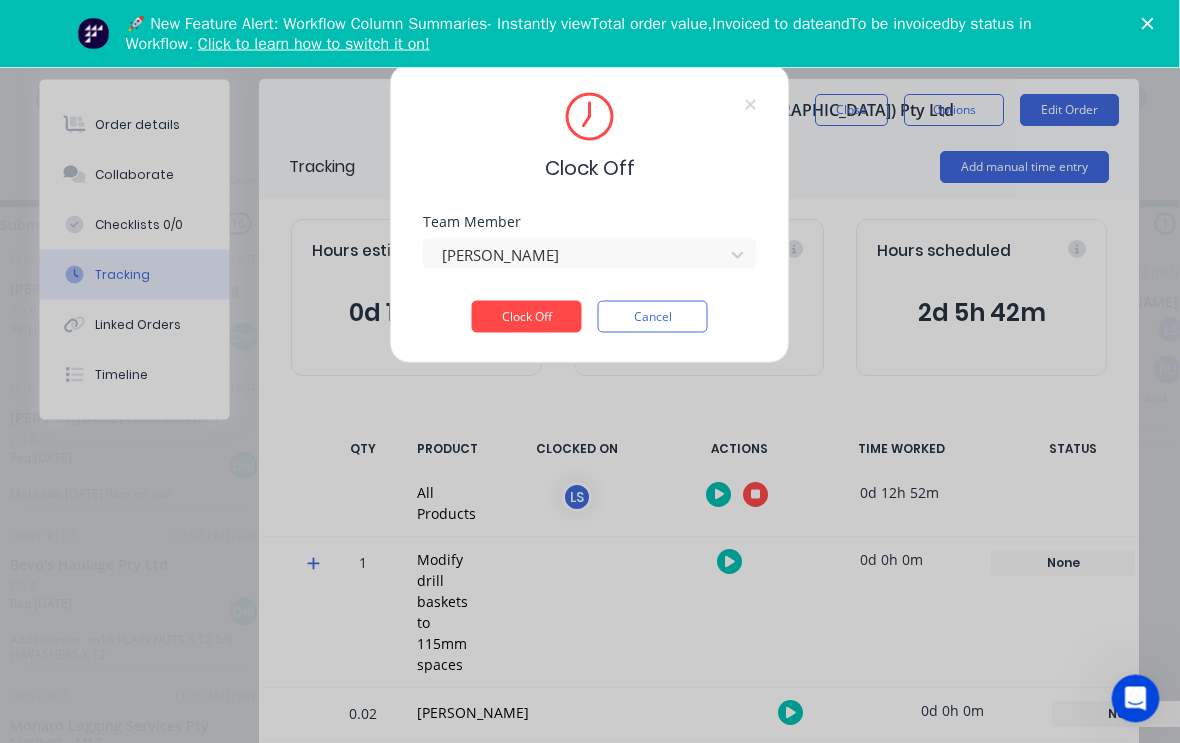 click on "Clock Off" at bounding box center (527, 317) 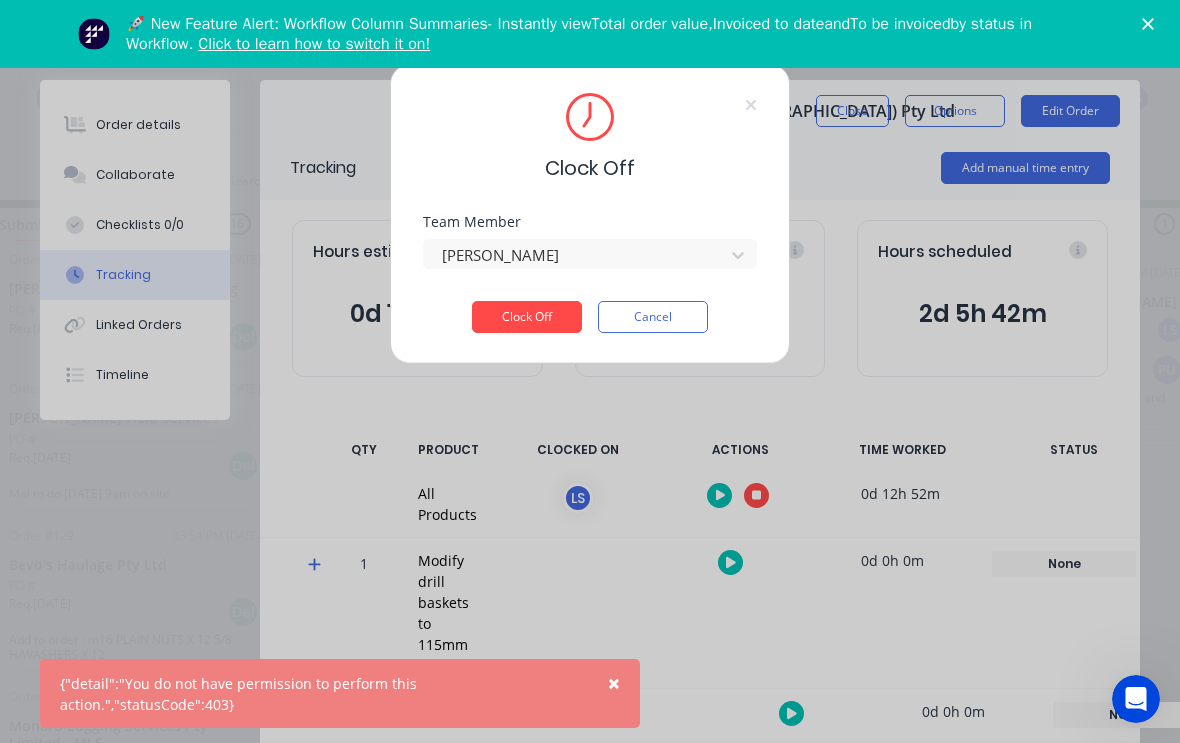 click on "Cancel" at bounding box center [653, 317] 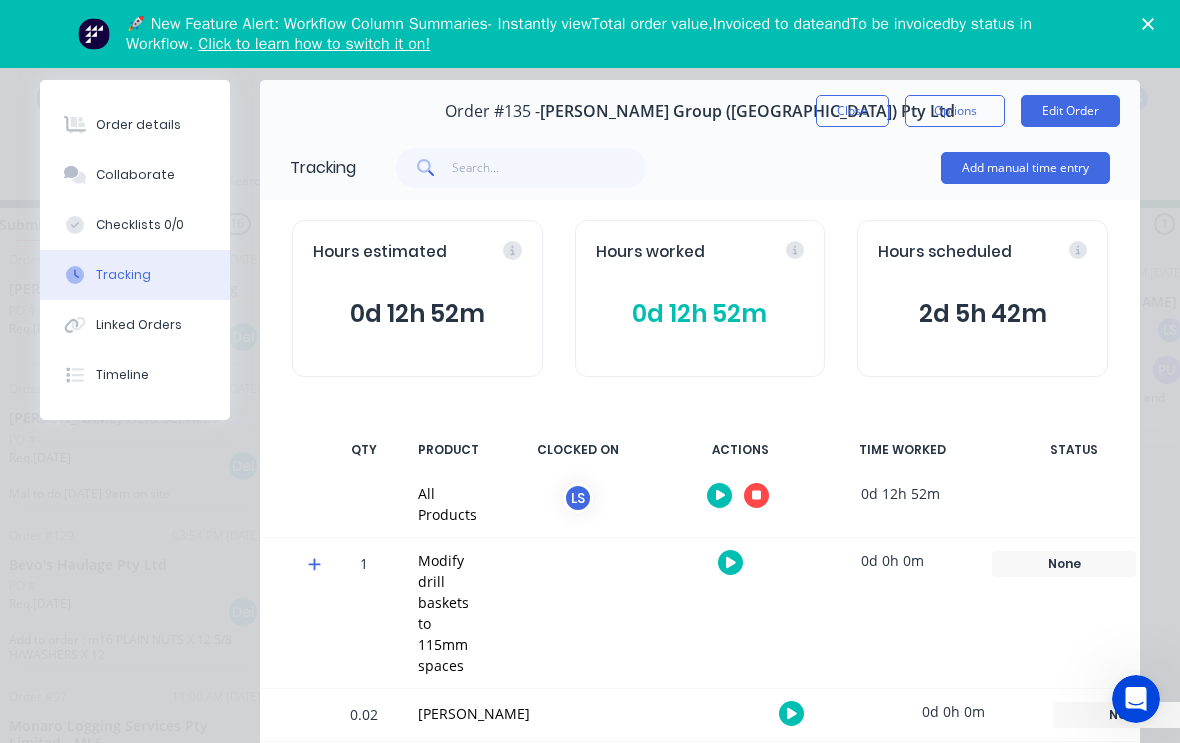 click 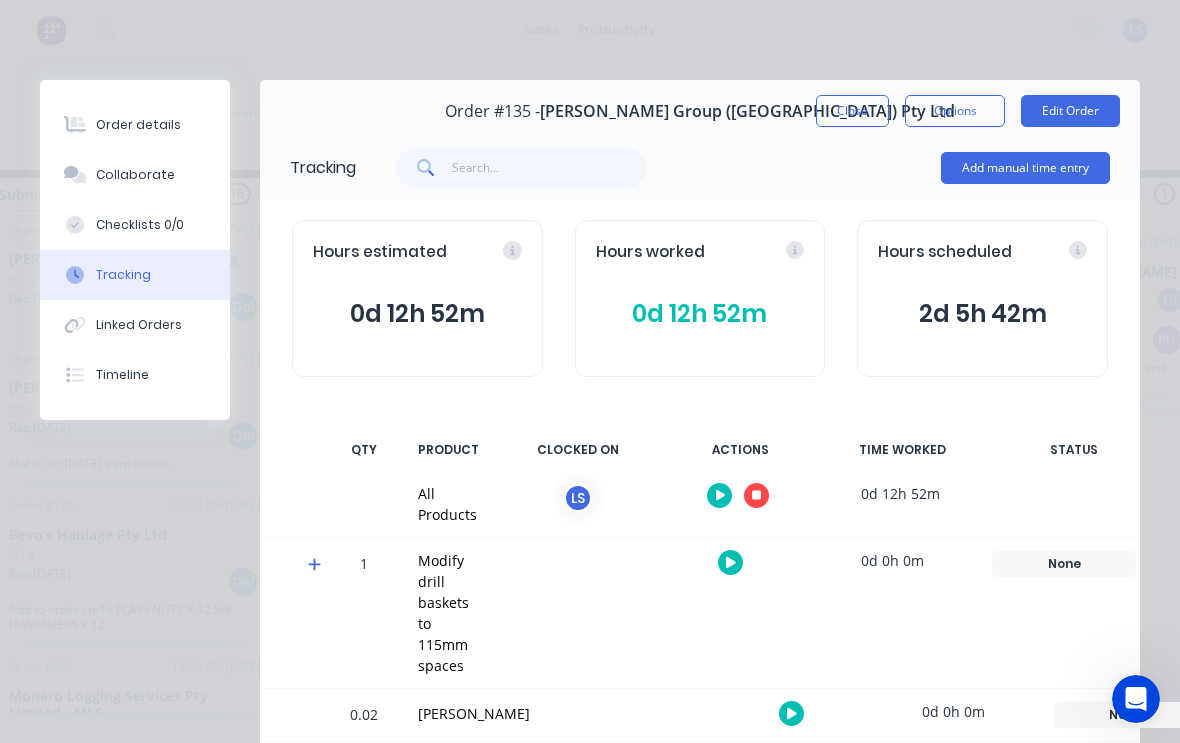 scroll, scrollTop: 3, scrollLeft: 360, axis: both 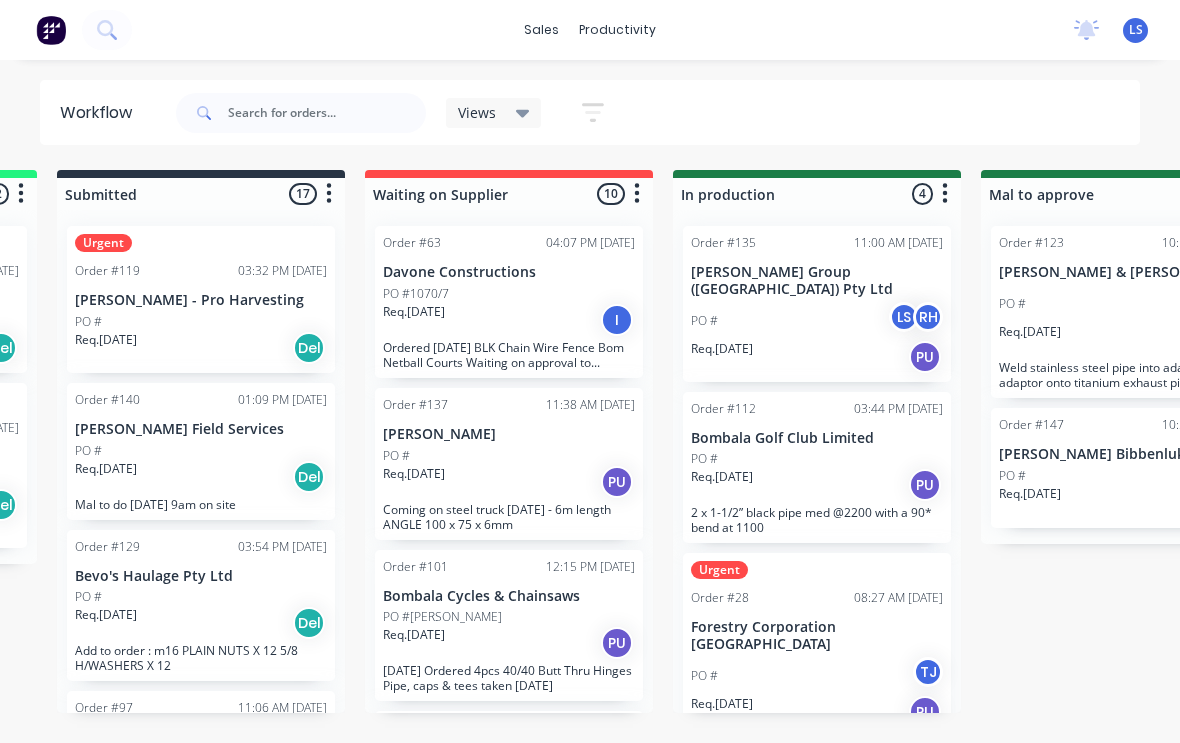 click on "PO # LS RH" at bounding box center [817, 321] 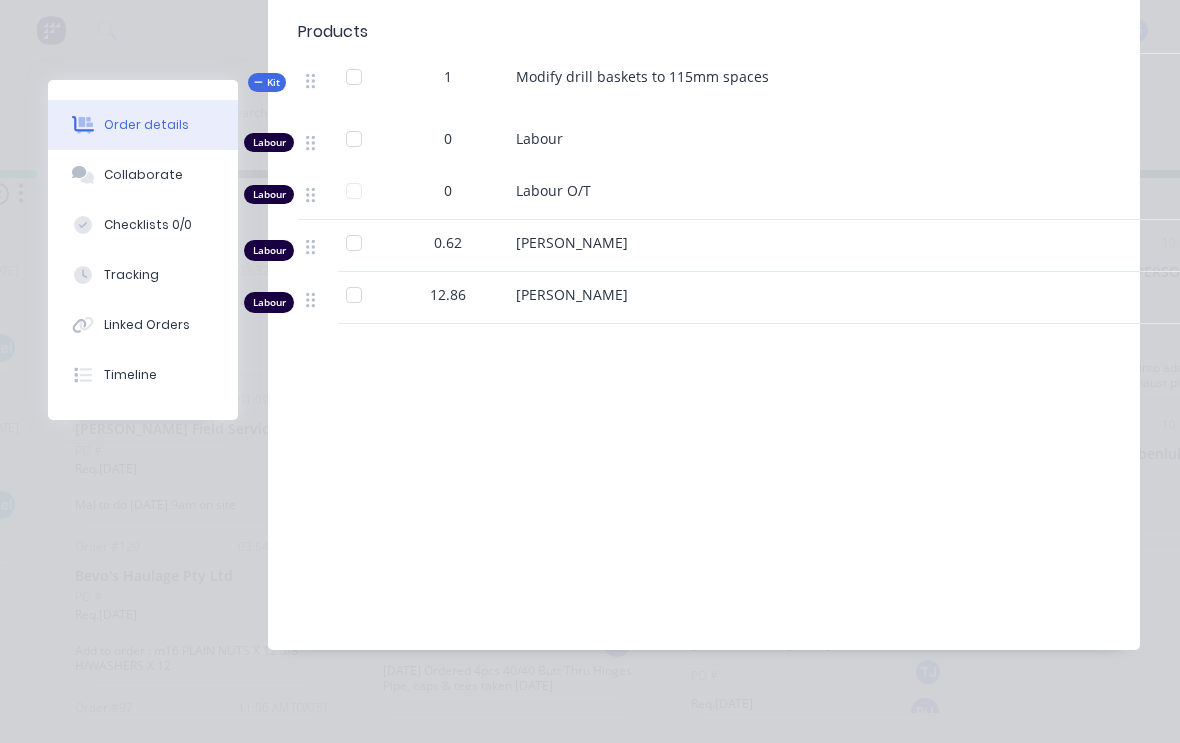 scroll, scrollTop: 614, scrollLeft: 0, axis: vertical 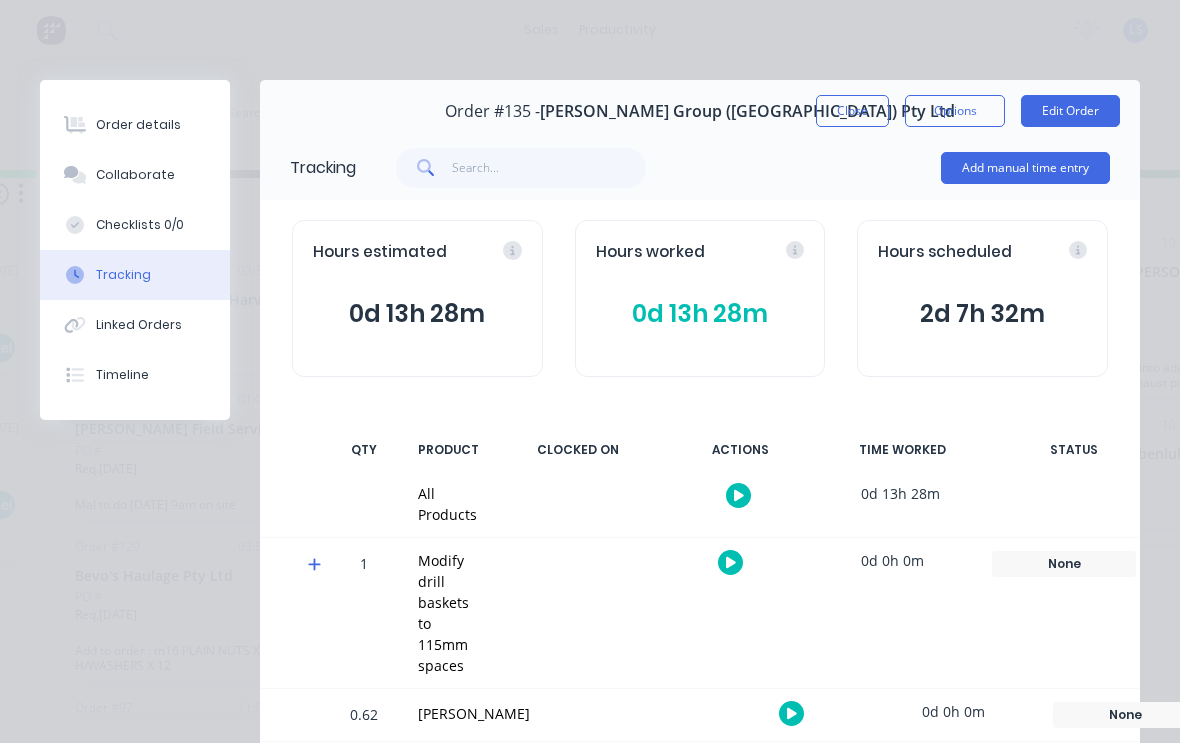 click at bounding box center [738, 495] 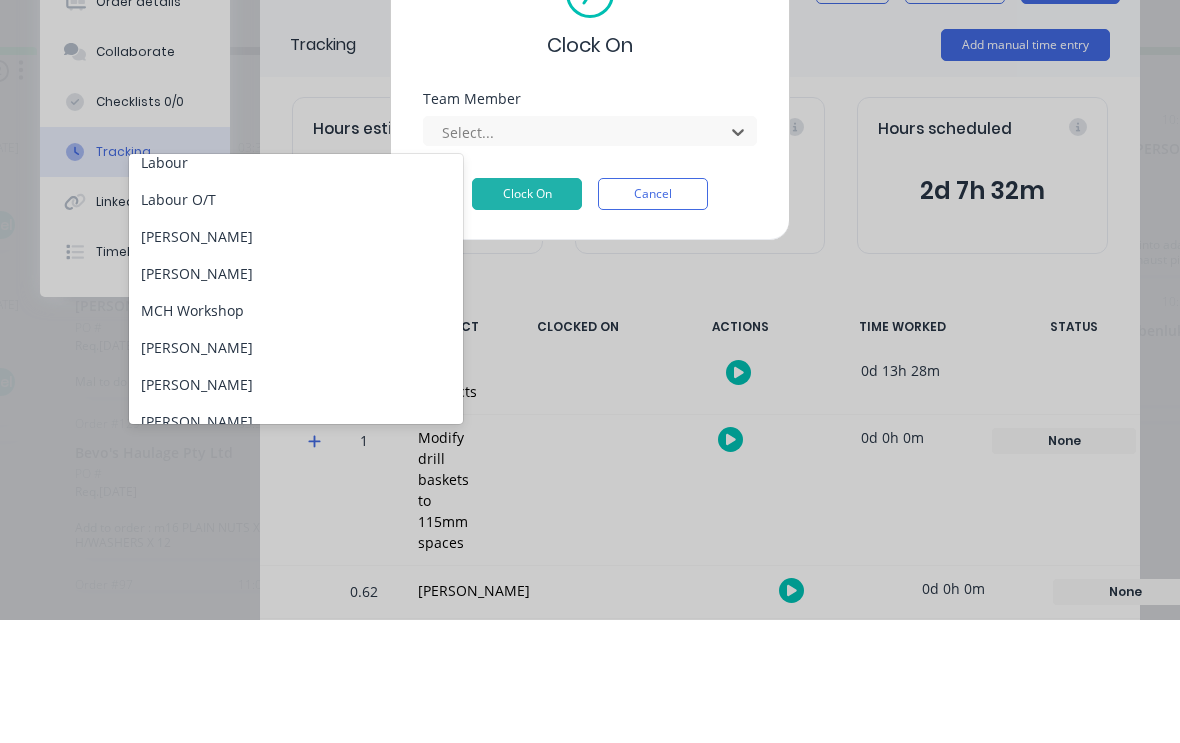 scroll, scrollTop: 124, scrollLeft: 0, axis: vertical 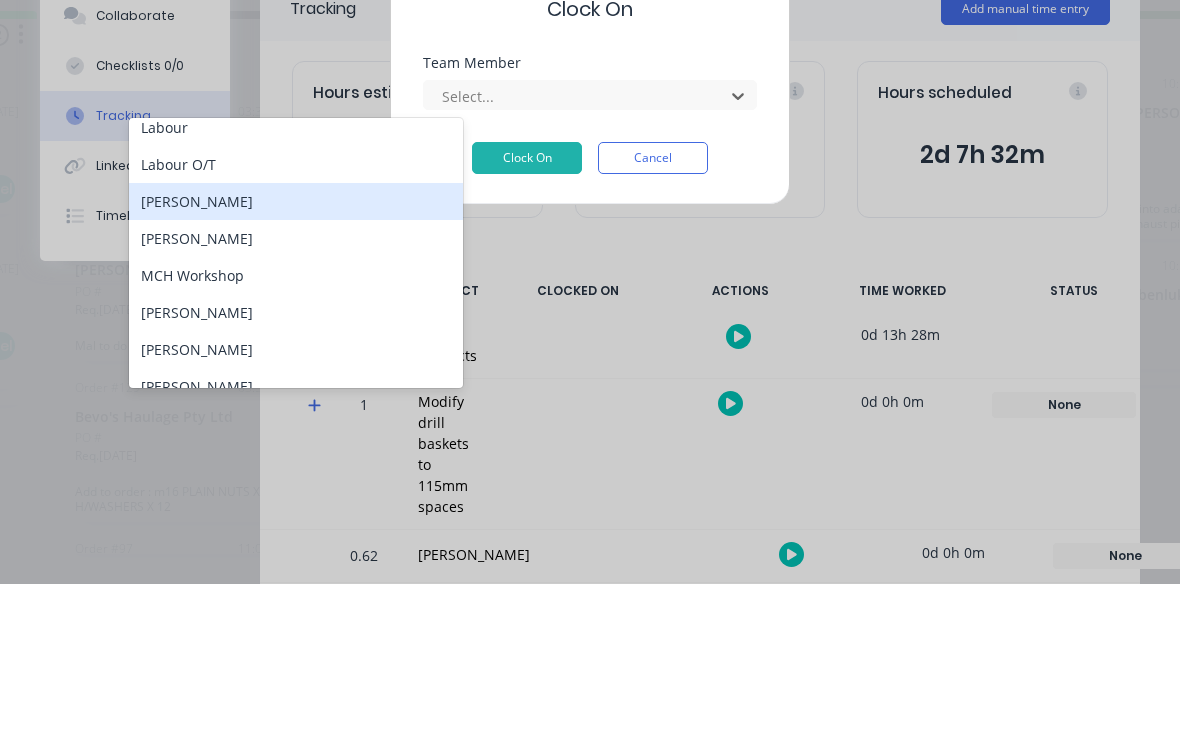 click on "[PERSON_NAME]" at bounding box center (296, 360) 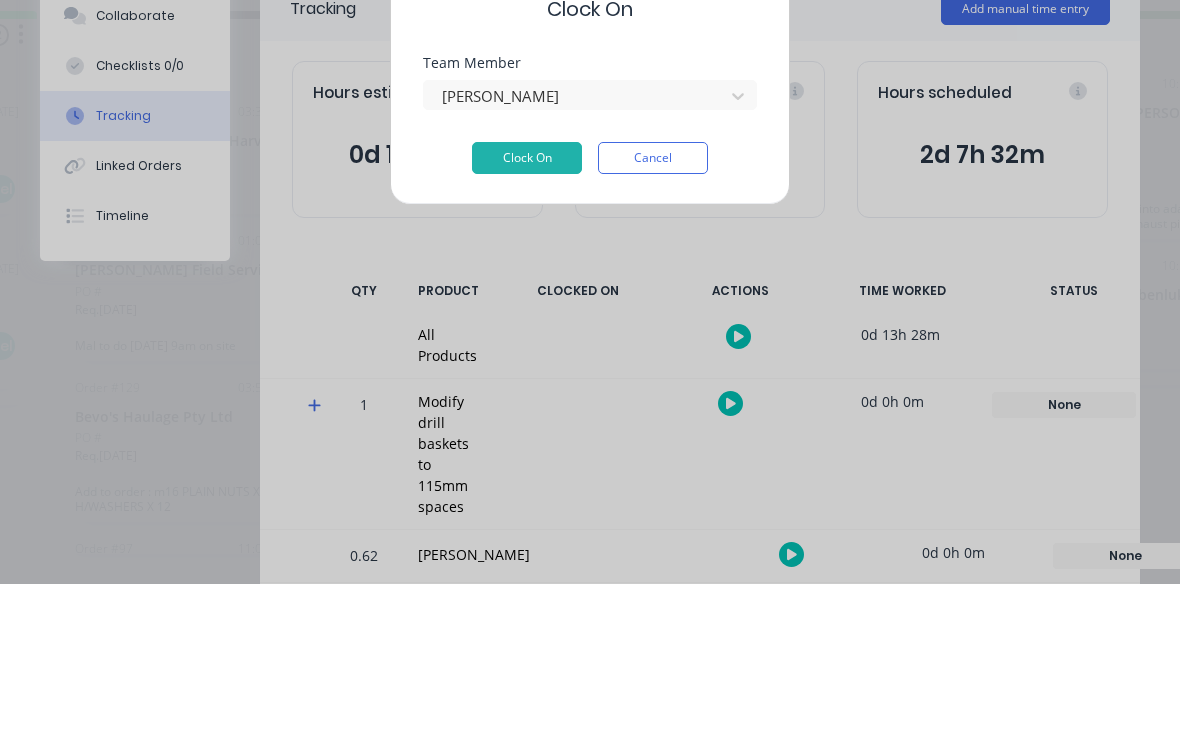 scroll, scrollTop: 3, scrollLeft: 294, axis: both 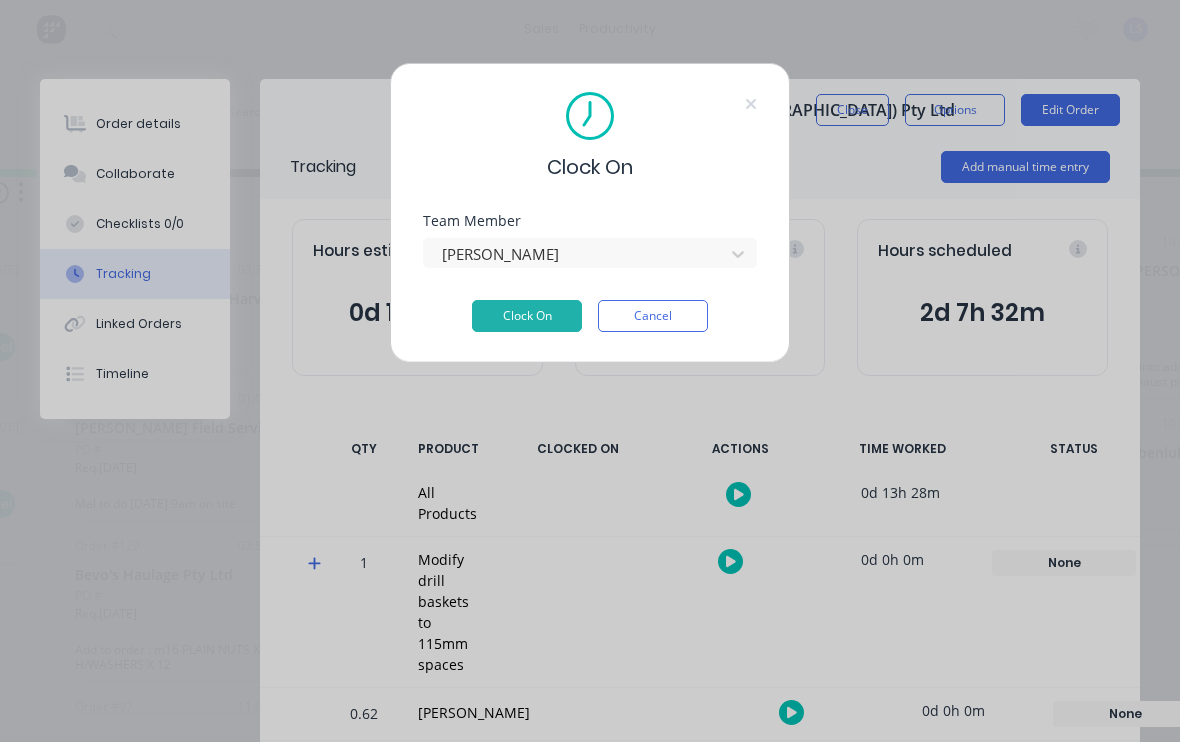 click on "Clock On" at bounding box center (527, 317) 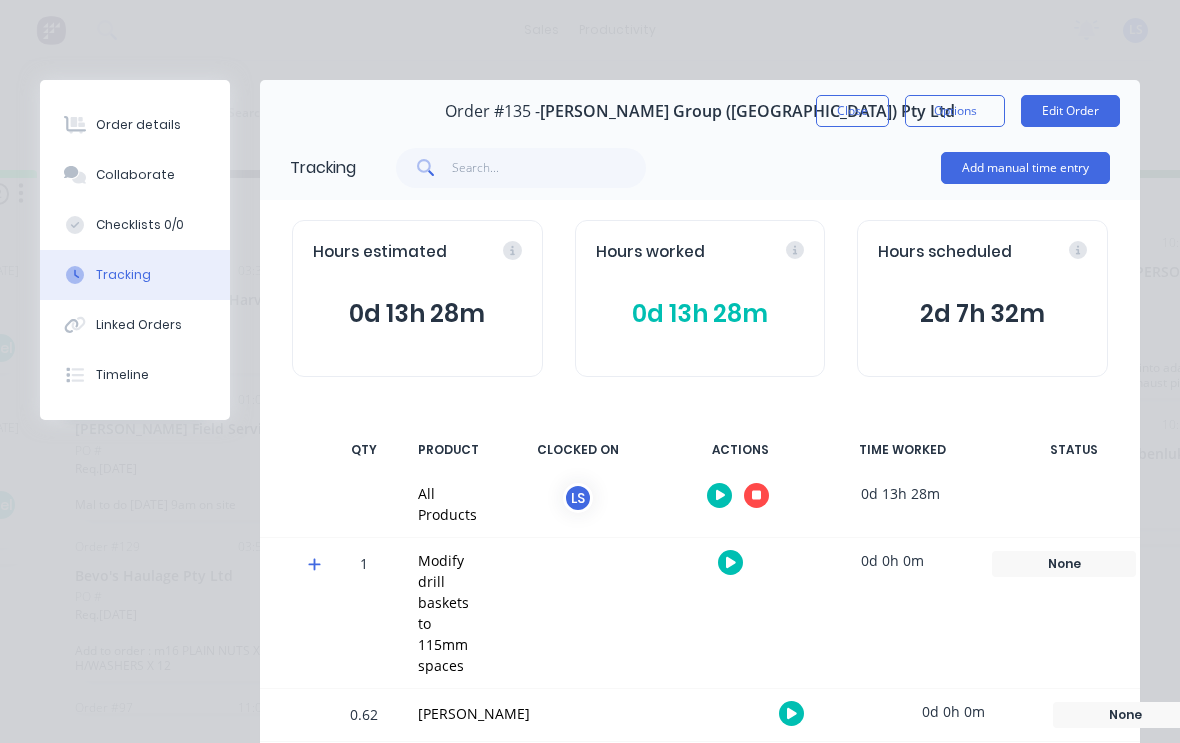 click on "Close" at bounding box center (852, 111) 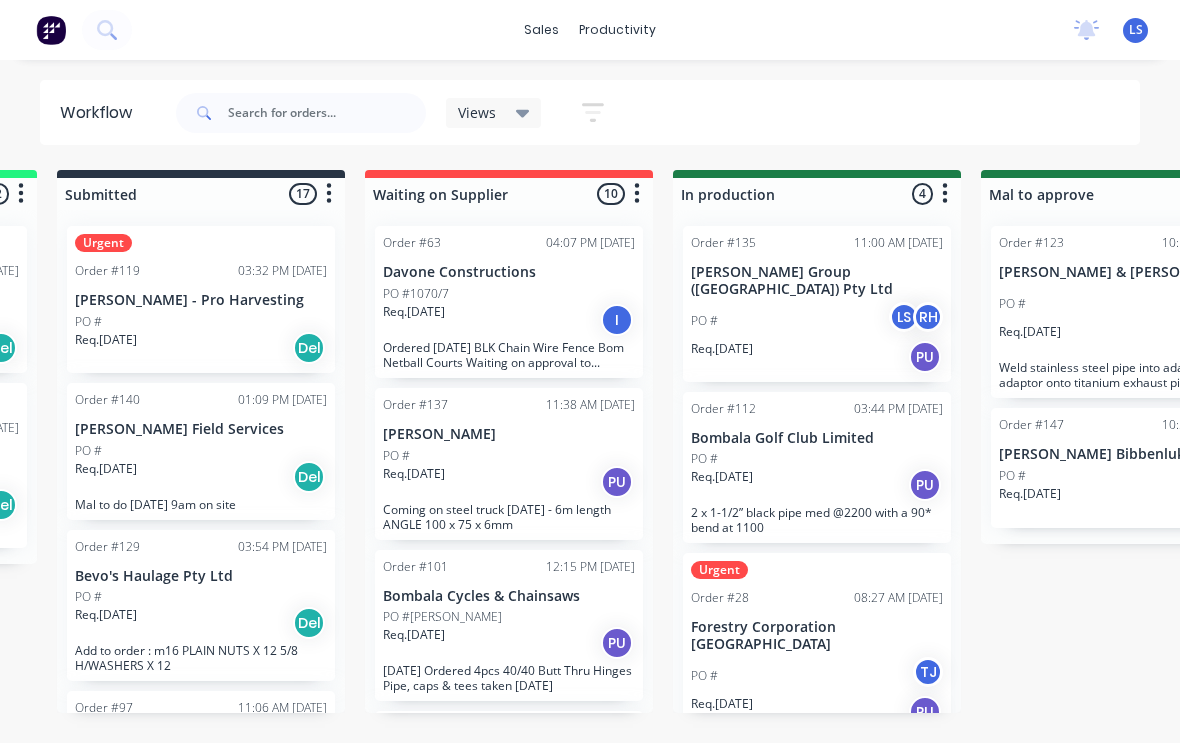click on "[PERSON_NAME] Group ([GEOGRAPHIC_DATA]) Pty Ltd" at bounding box center (817, 281) 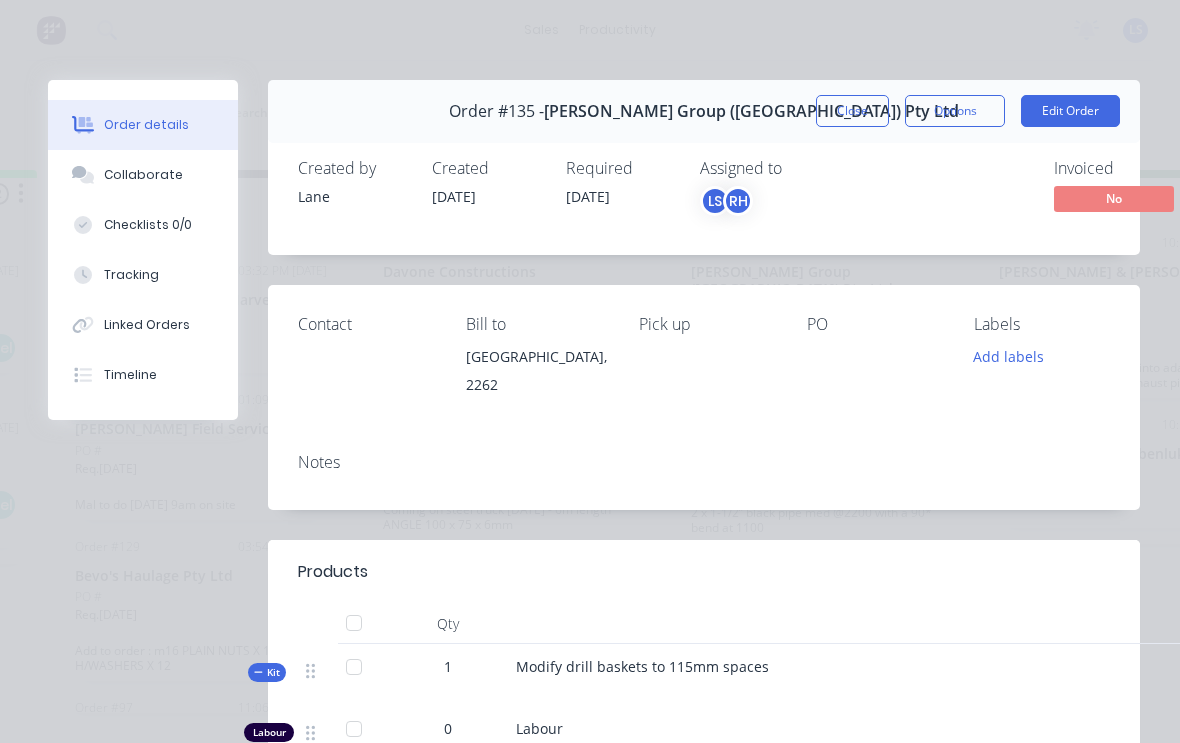 scroll, scrollTop: 0, scrollLeft: 0, axis: both 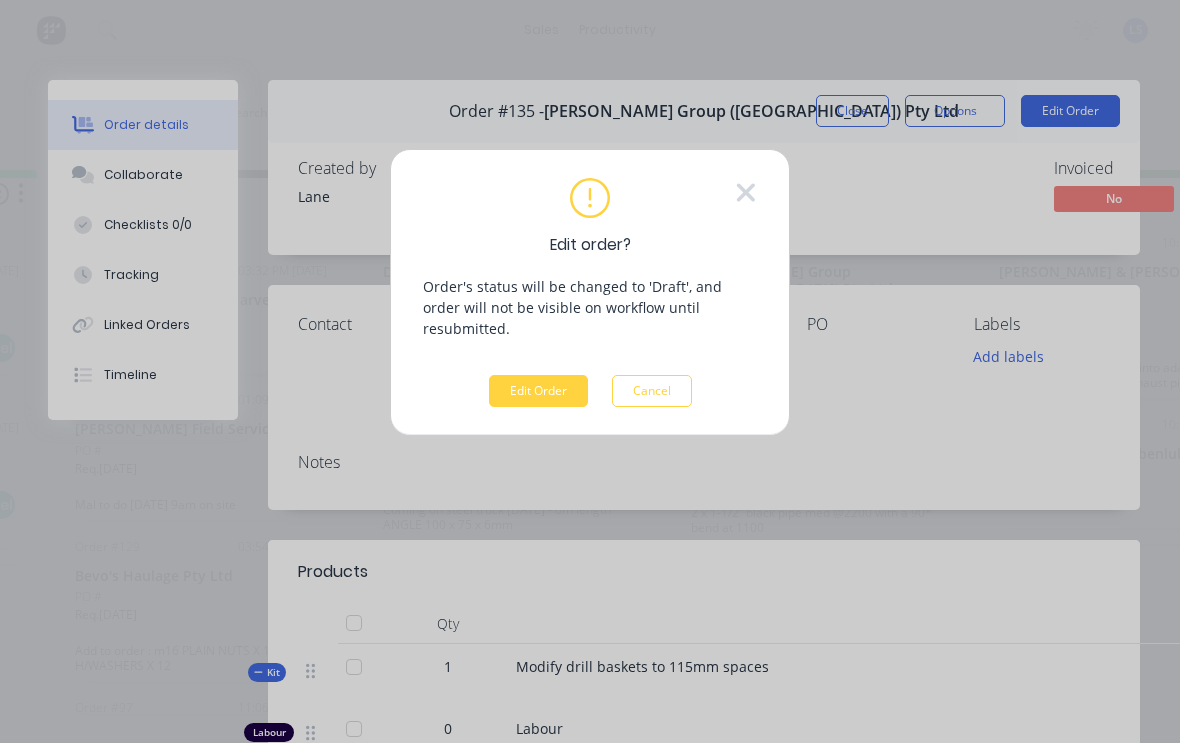 click on "Edit Order" at bounding box center (538, 391) 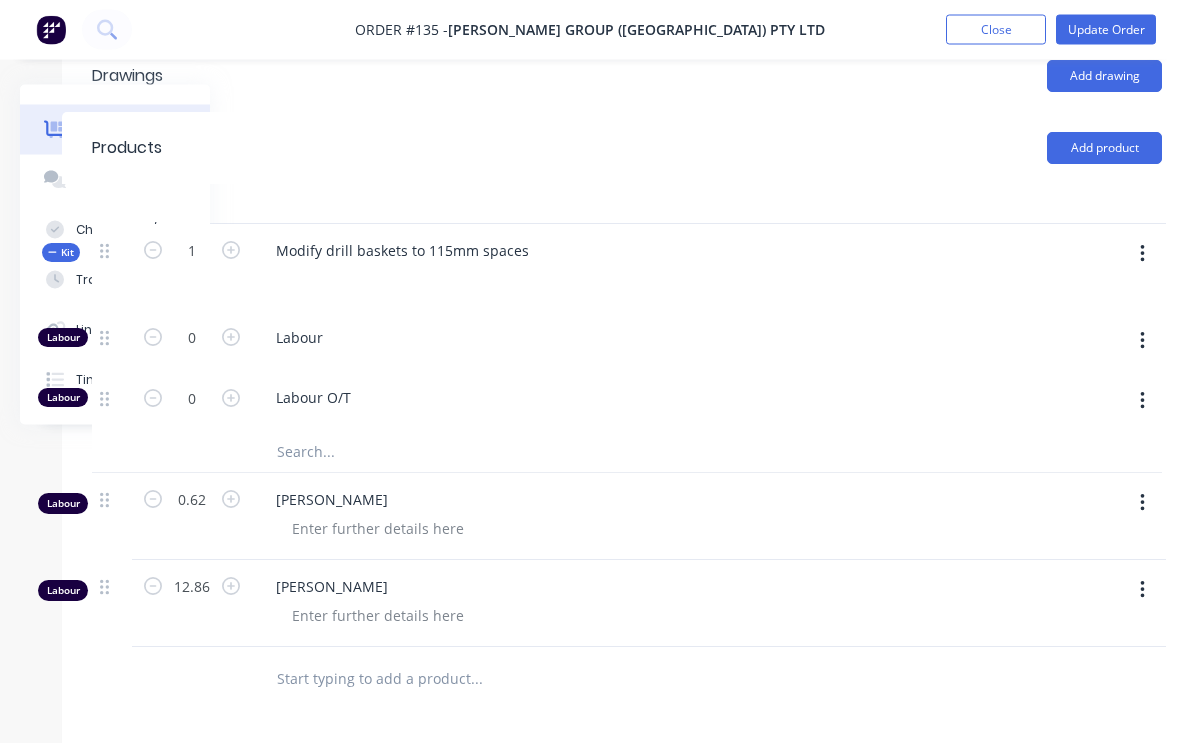scroll, scrollTop: 660, scrollLeft: 178, axis: both 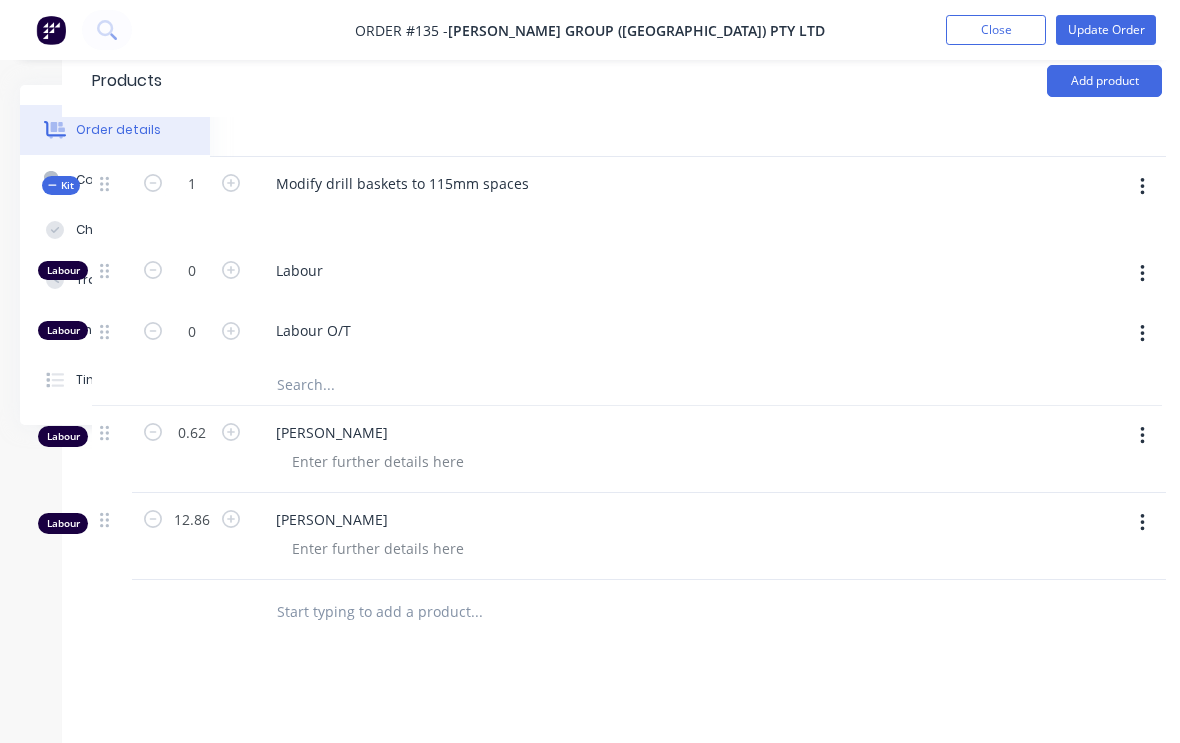 click at bounding box center (476, 385) 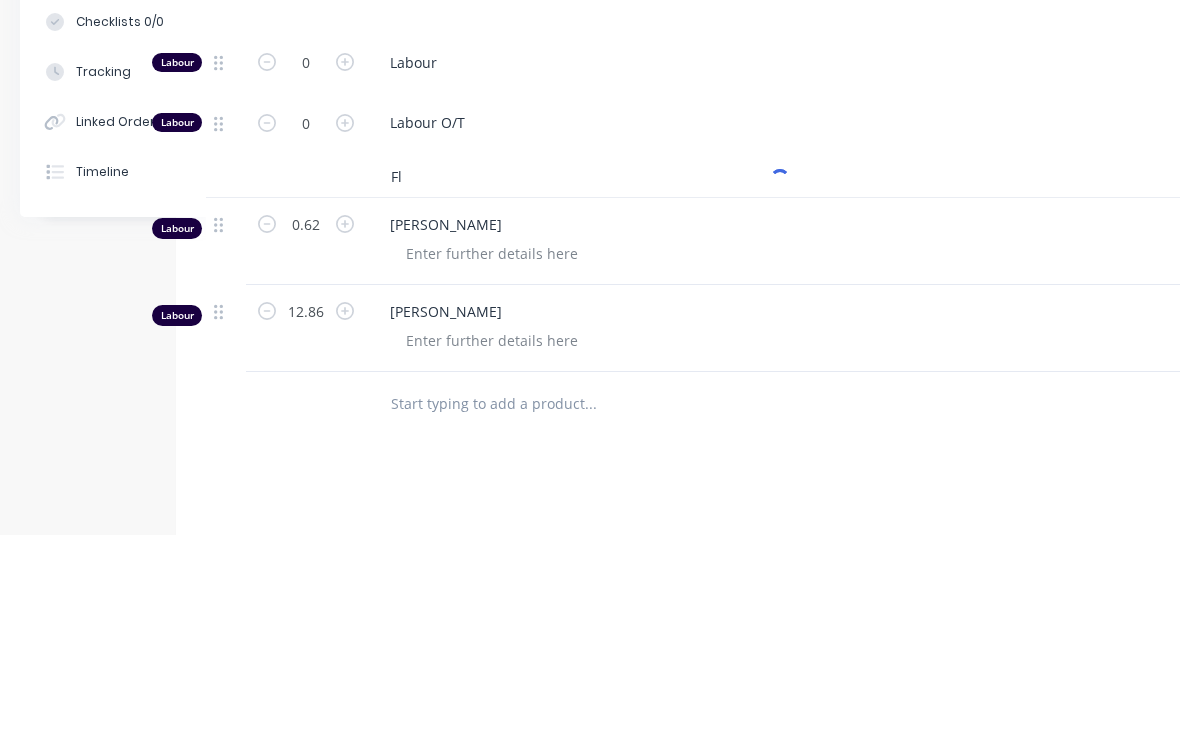 type on "F" 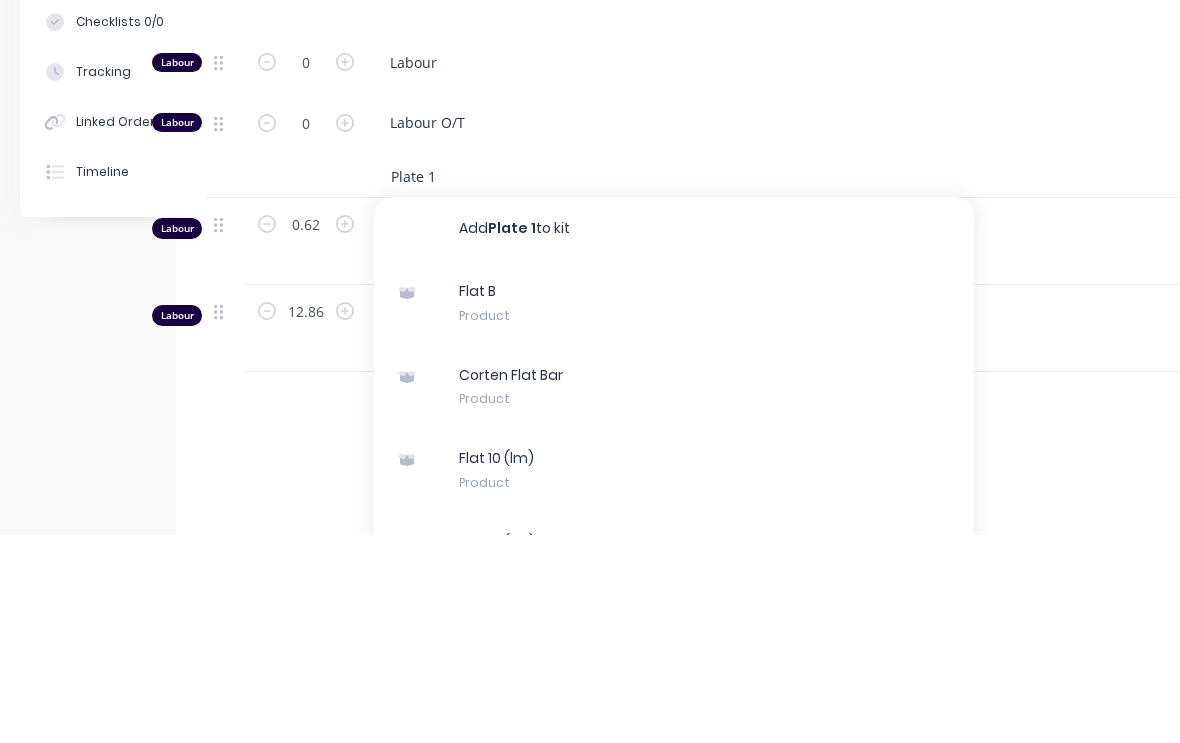 type on "Plate 10" 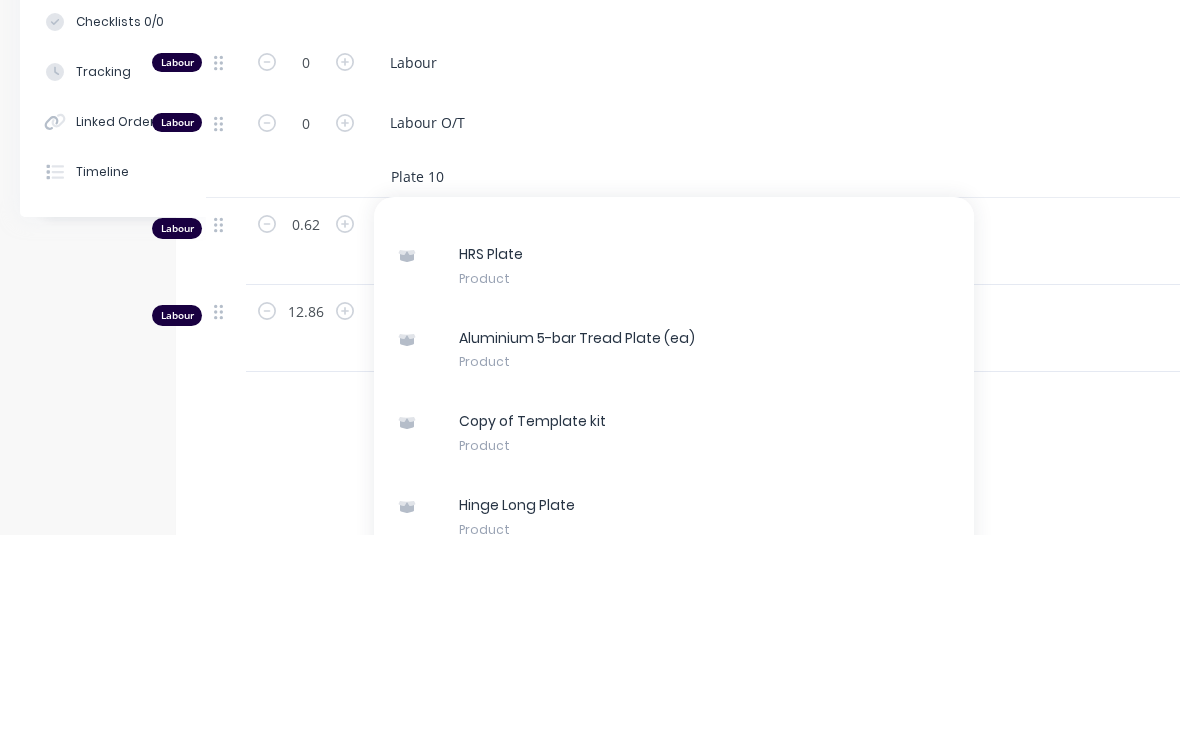 scroll, scrollTop: 19, scrollLeft: 0, axis: vertical 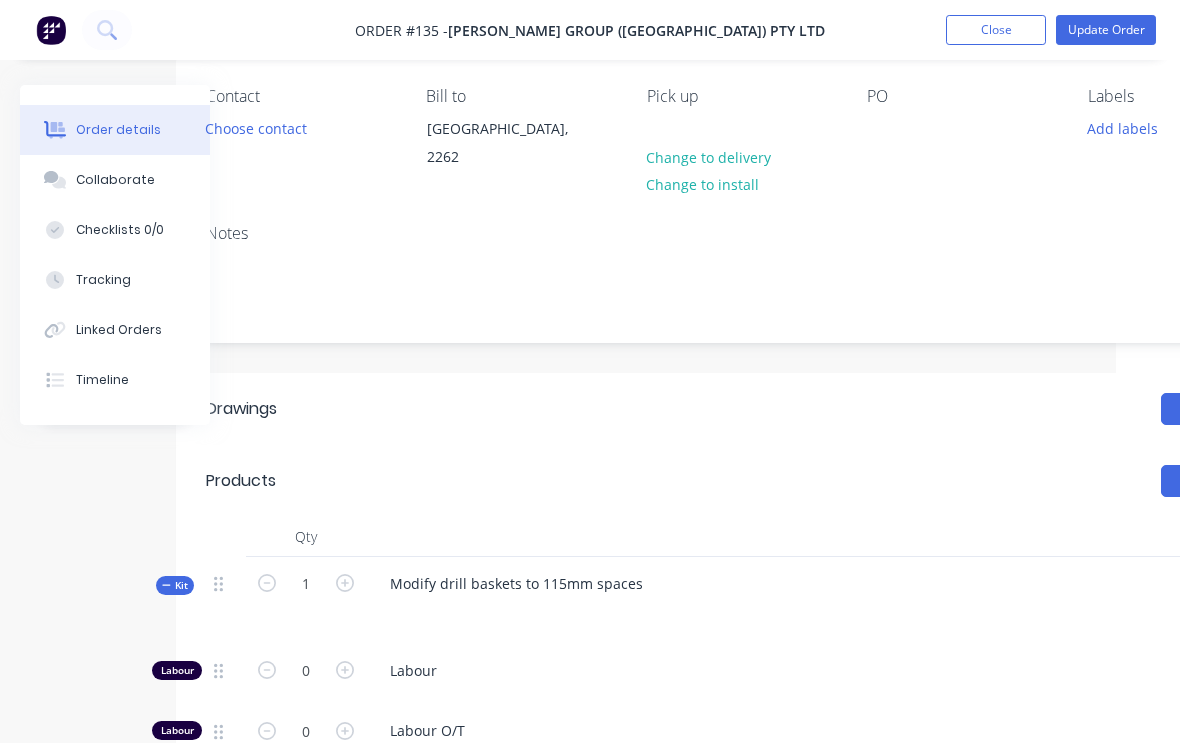 click on "Tracking" at bounding box center [103, 280] 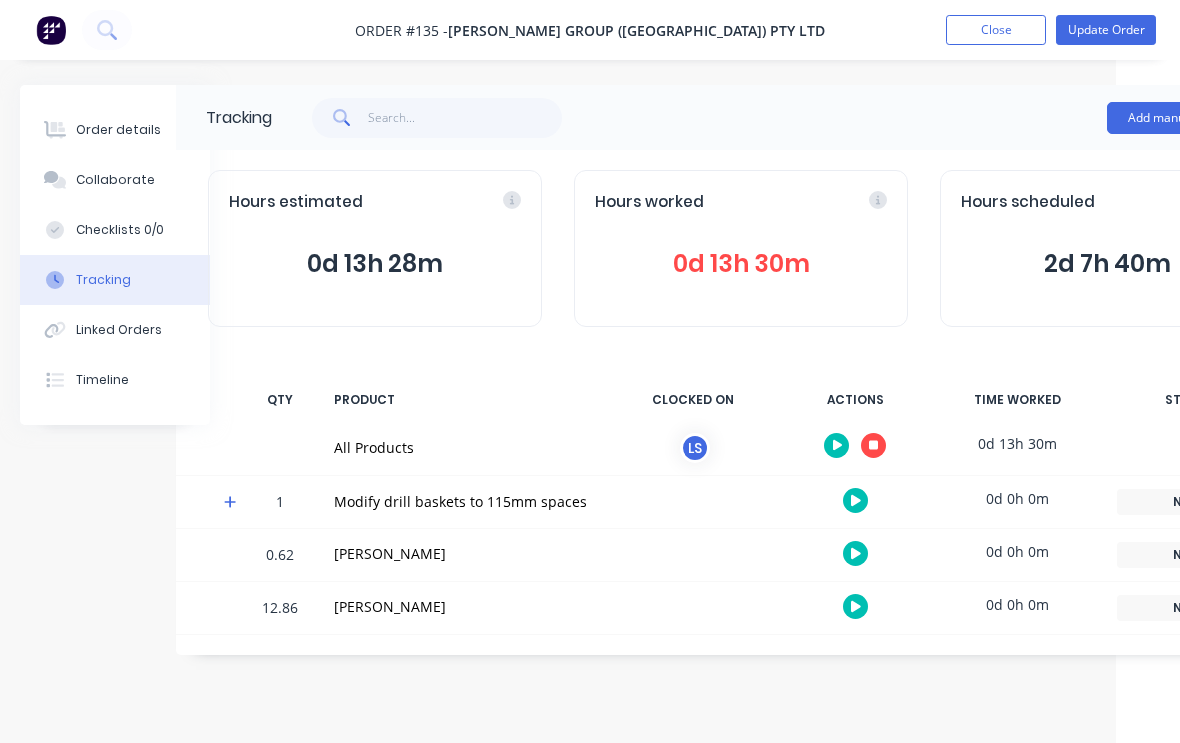 click on "Order details" at bounding box center (118, 130) 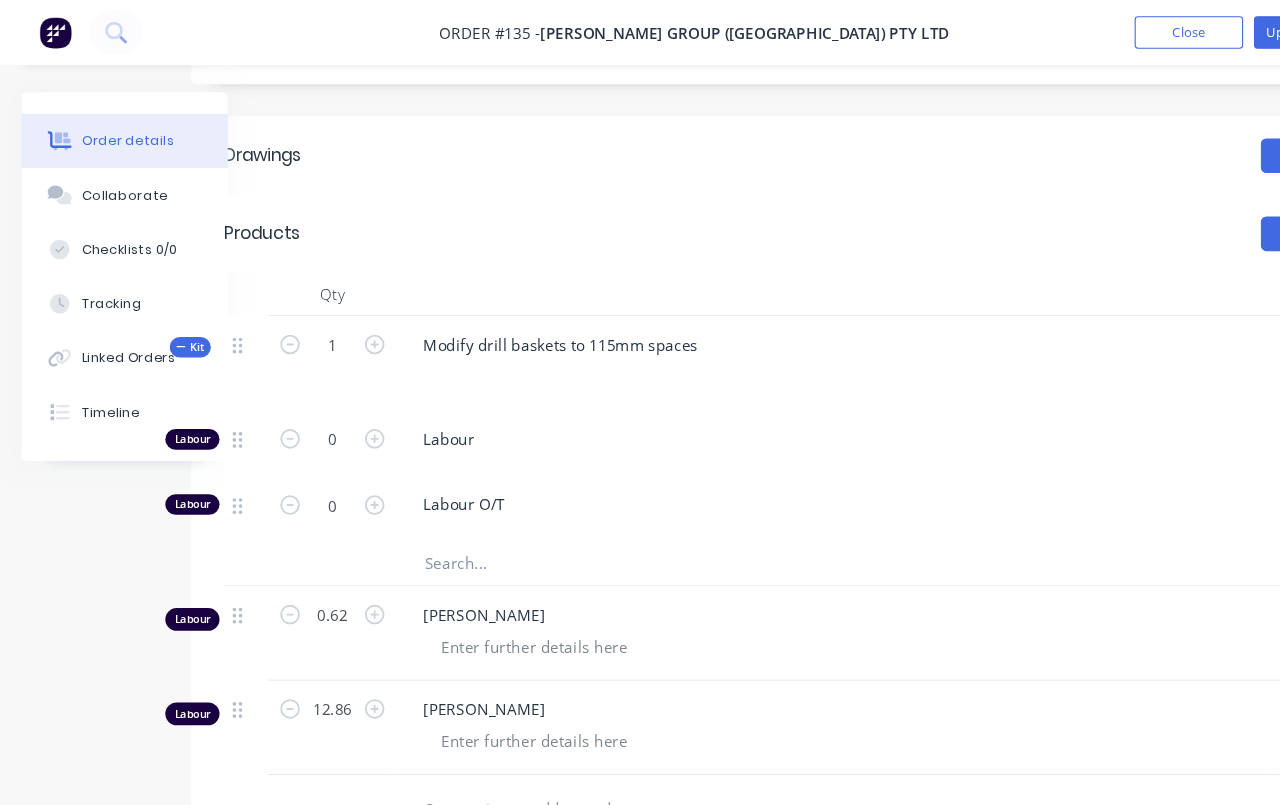 scroll, scrollTop: 414, scrollLeft: 0, axis: vertical 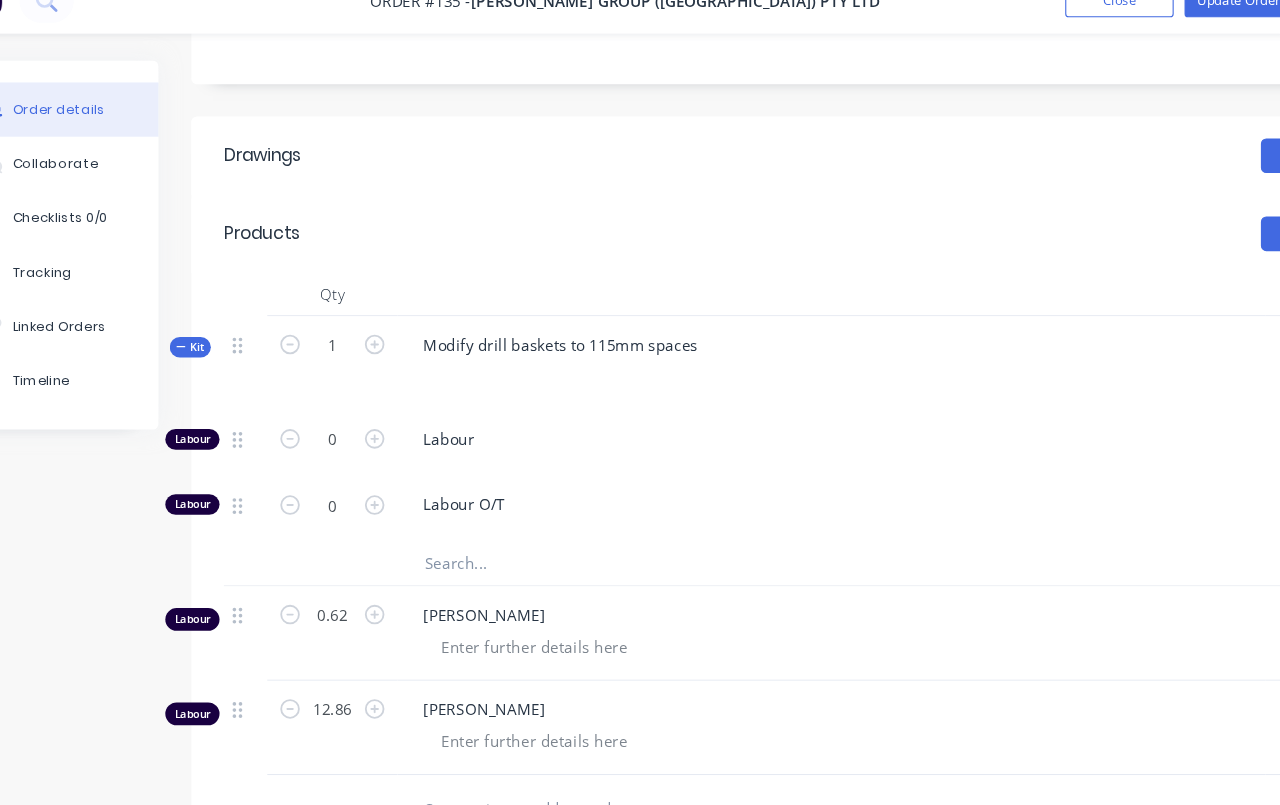 click at bounding box center [654, 549] 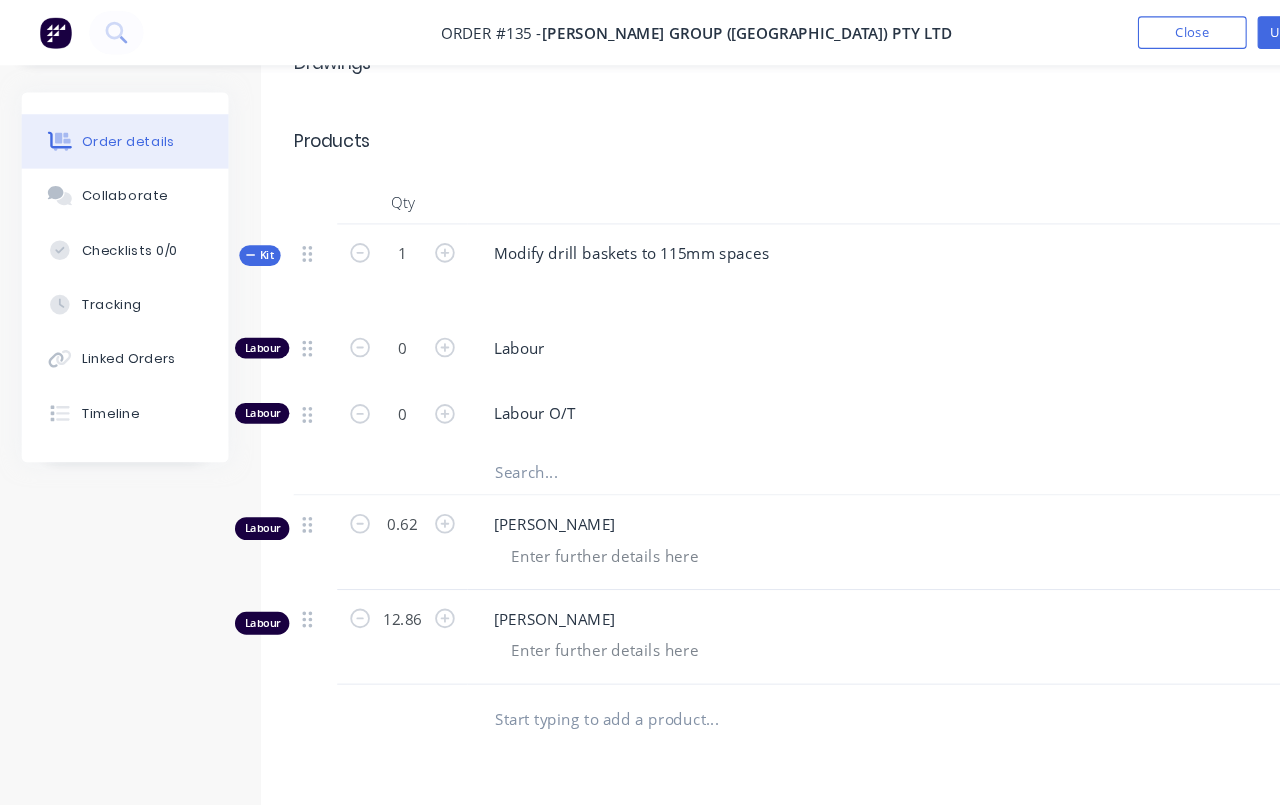 scroll, scrollTop: 514, scrollLeft: 0, axis: vertical 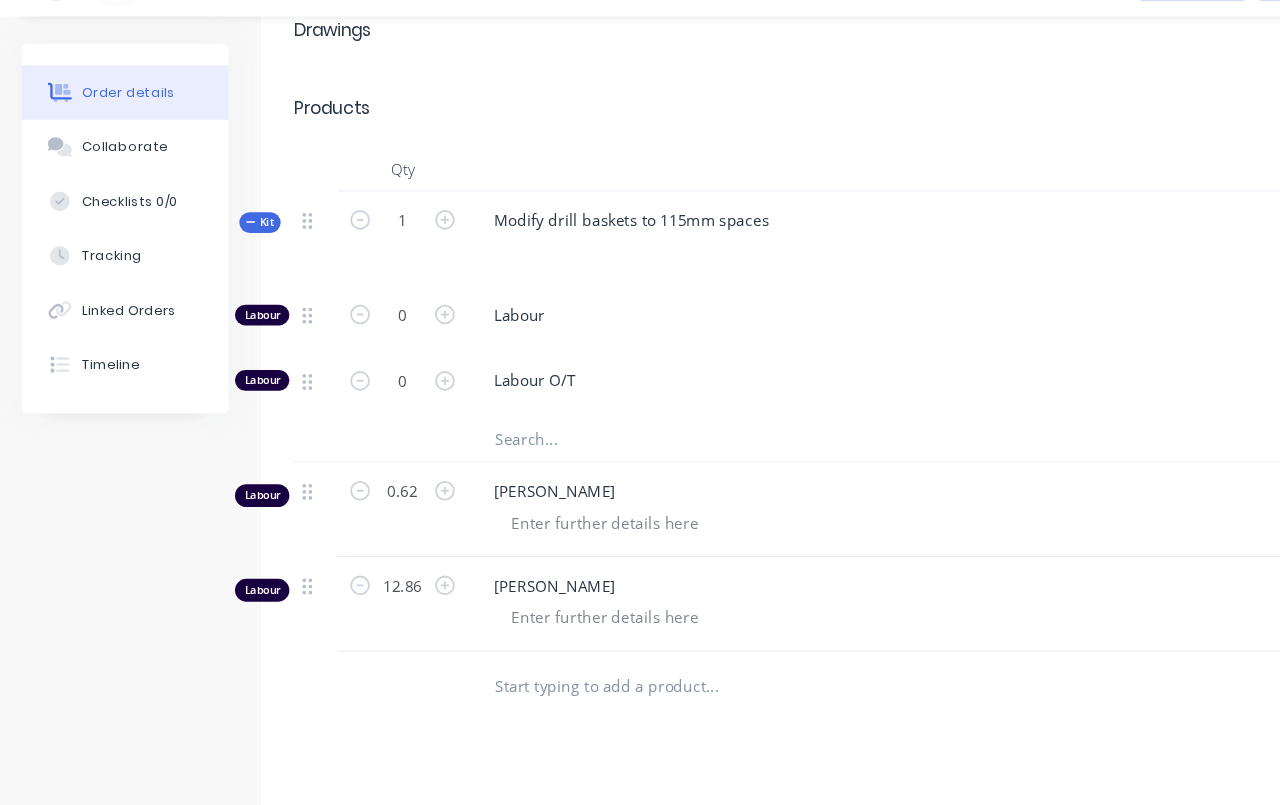 click on "Tracking" at bounding box center (115, 280) 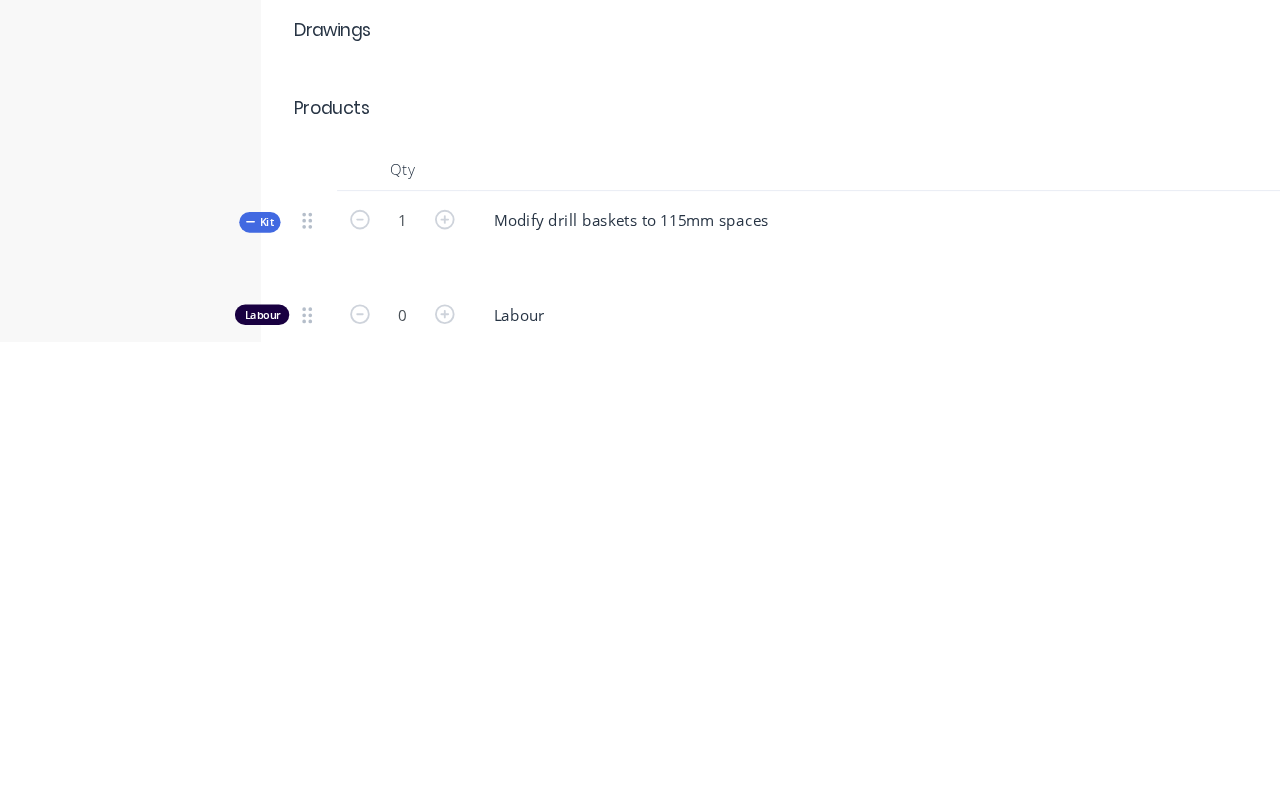 scroll, scrollTop: 36, scrollLeft: 0, axis: vertical 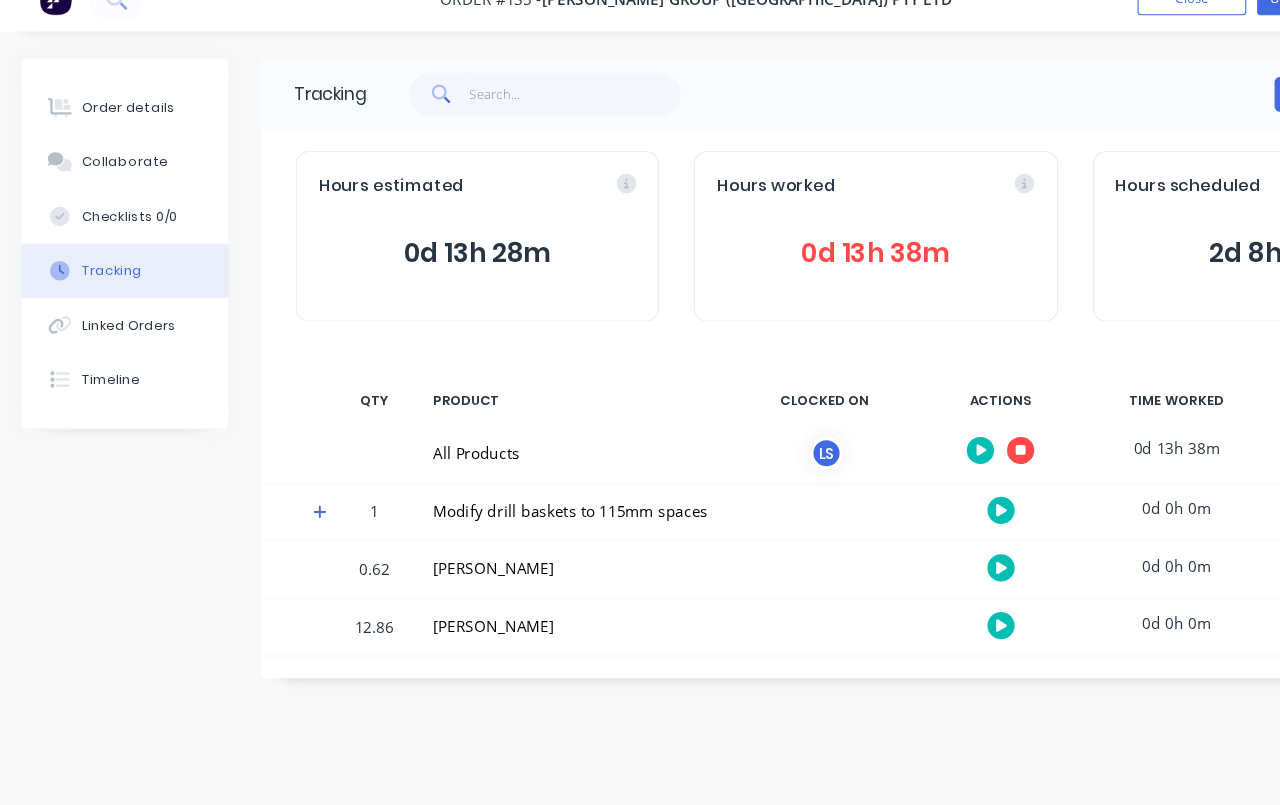 click at bounding box center [938, 445] 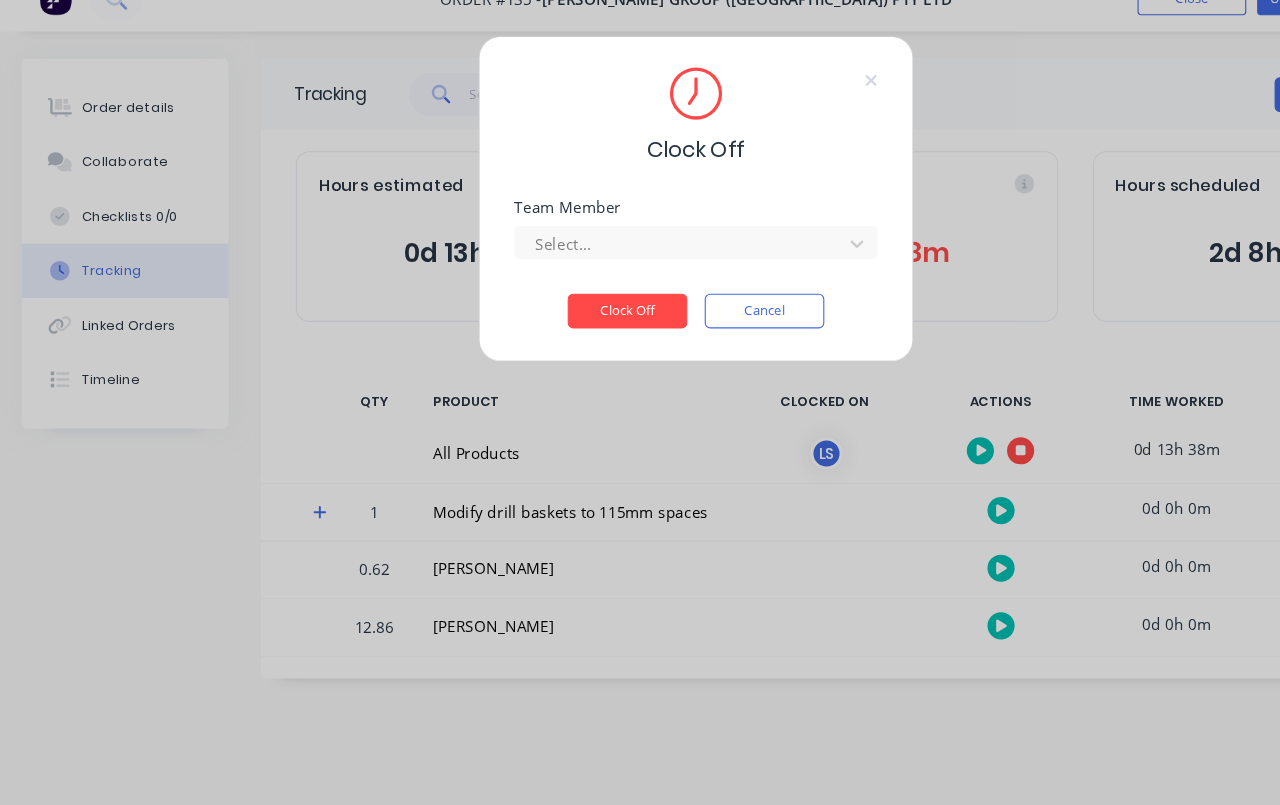 click on "Clock Off" at bounding box center [577, 317] 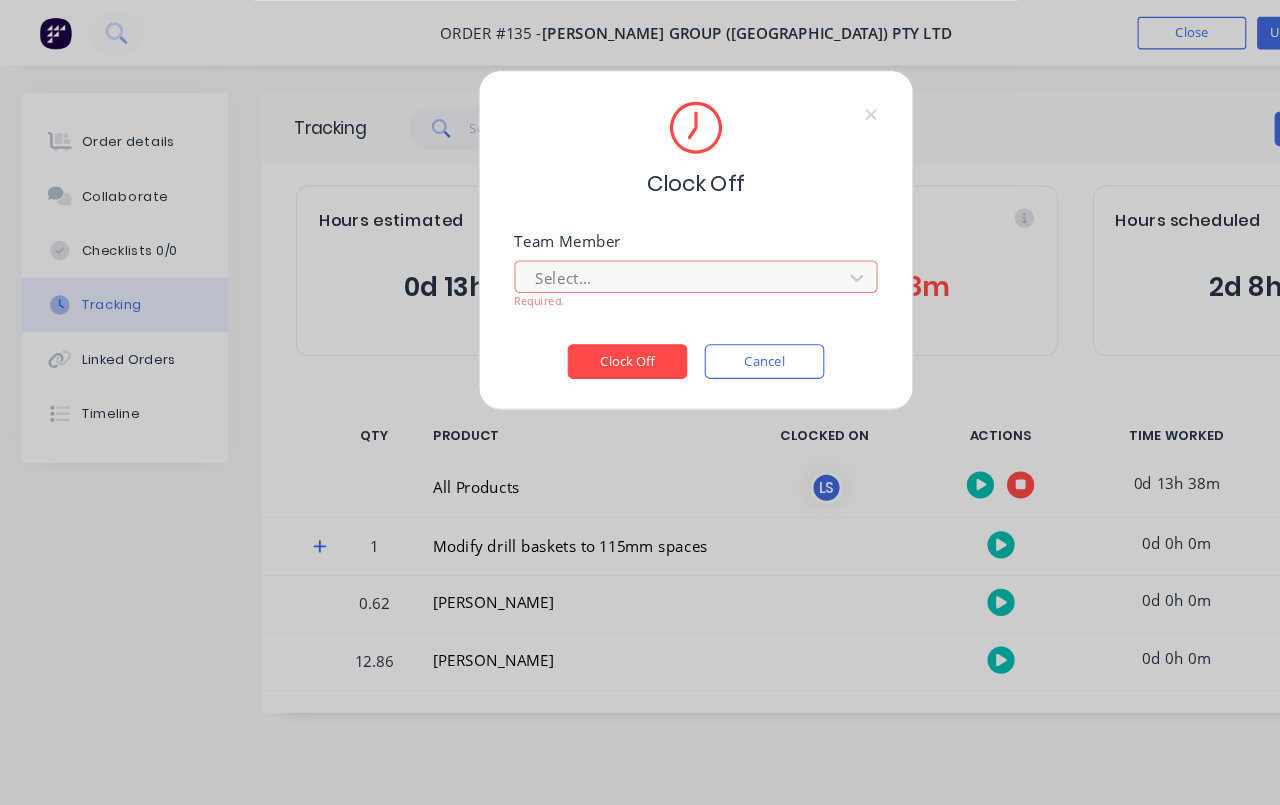 scroll, scrollTop: 0, scrollLeft: 0, axis: both 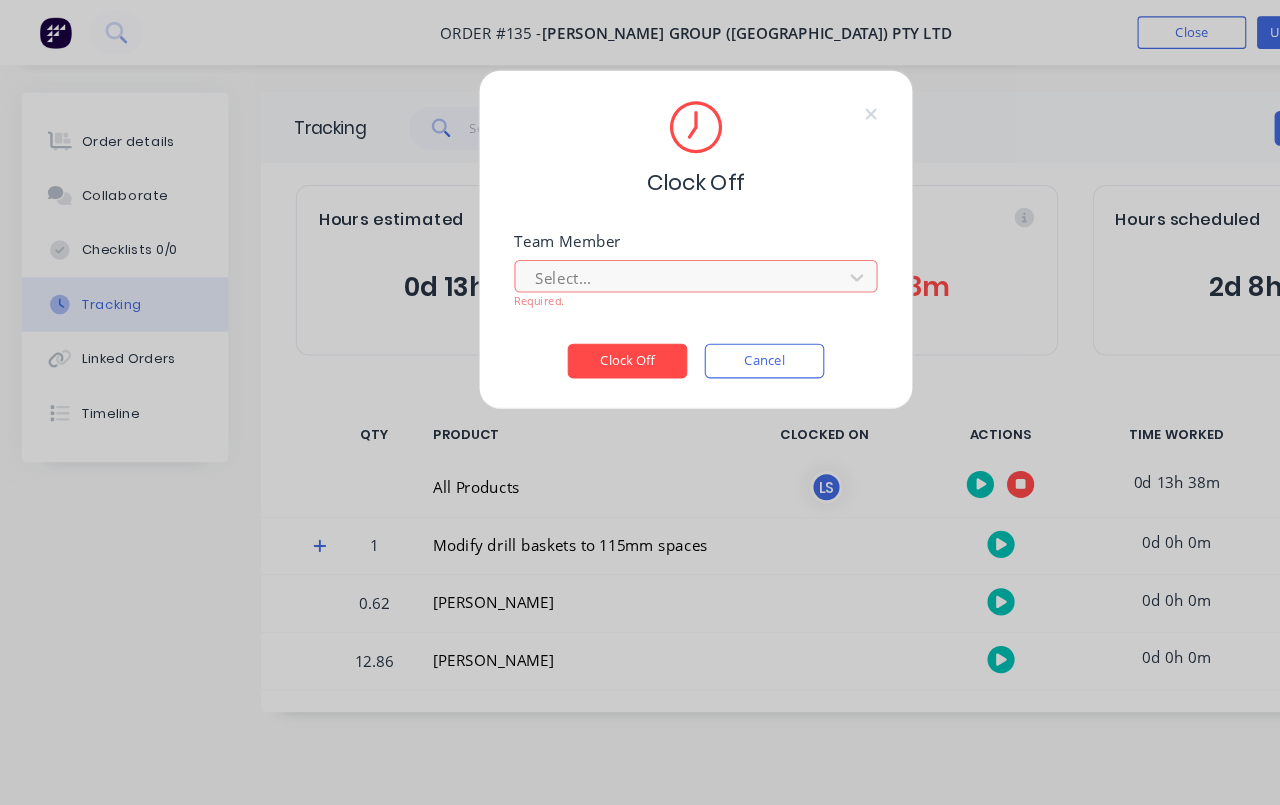 click on "Cancel" at bounding box center [703, 332] 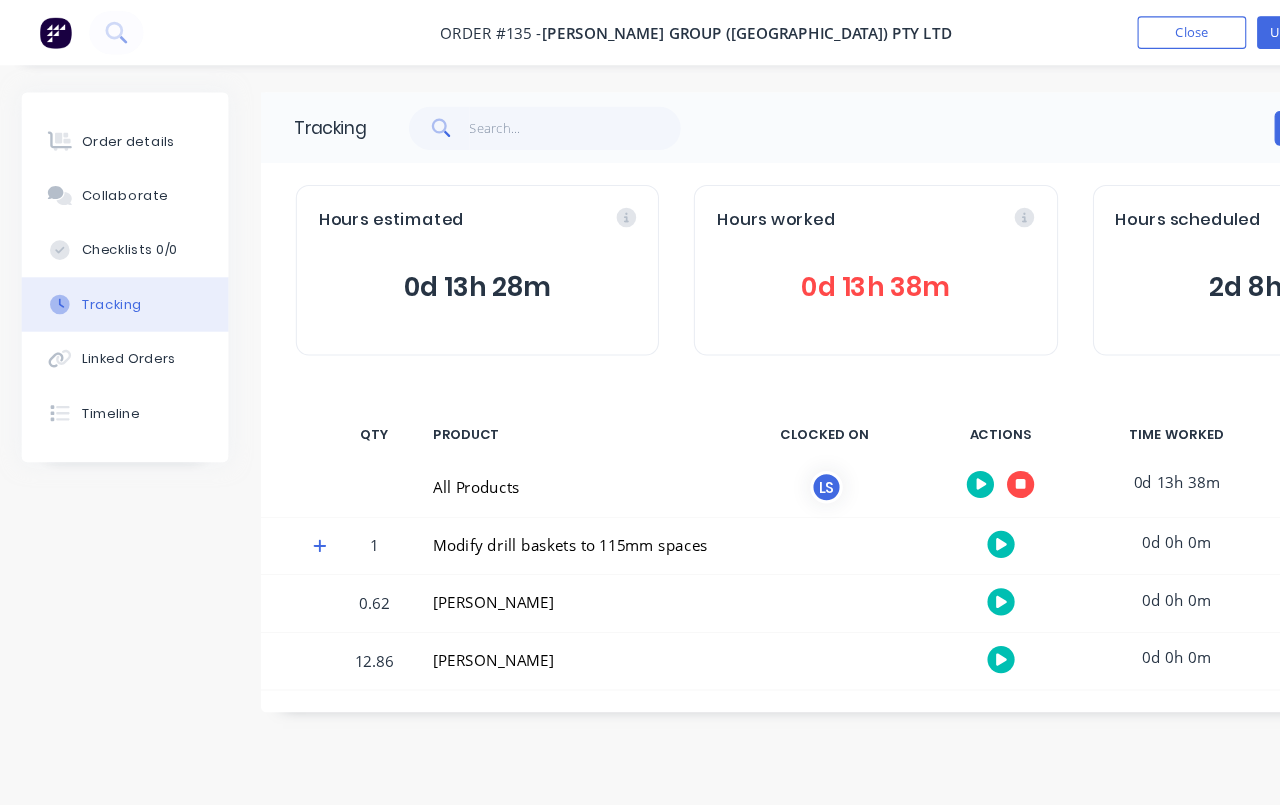 click at bounding box center [938, 445] 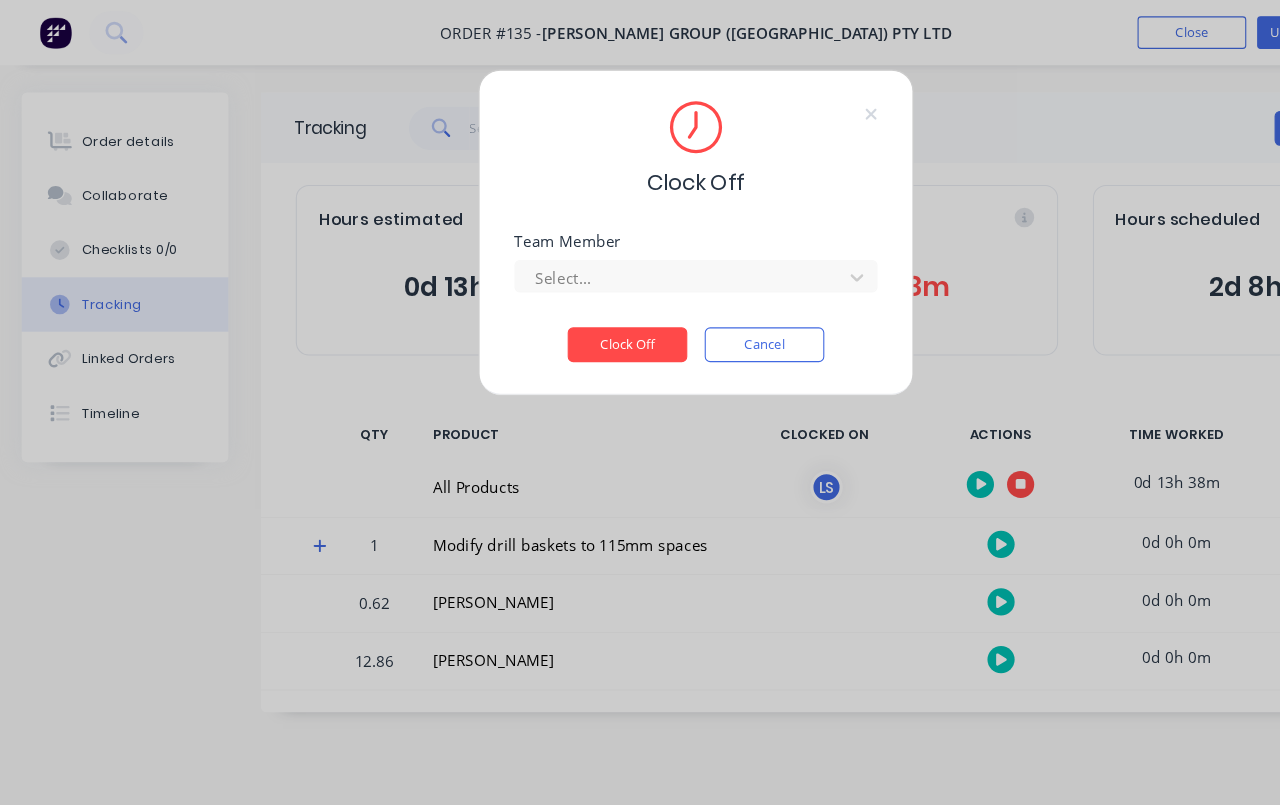 click on "Clock Off" at bounding box center (577, 317) 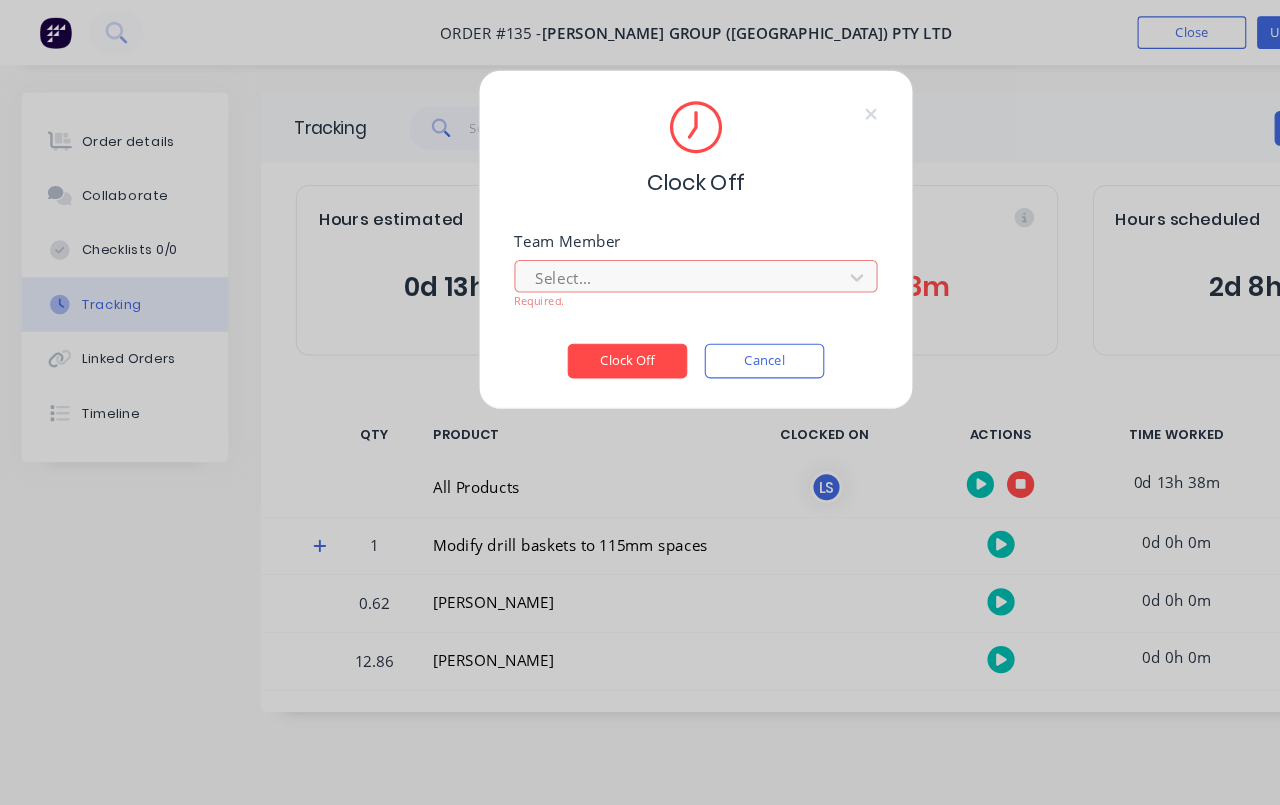 click on "Team Member Select... Required." at bounding box center (640, 249) 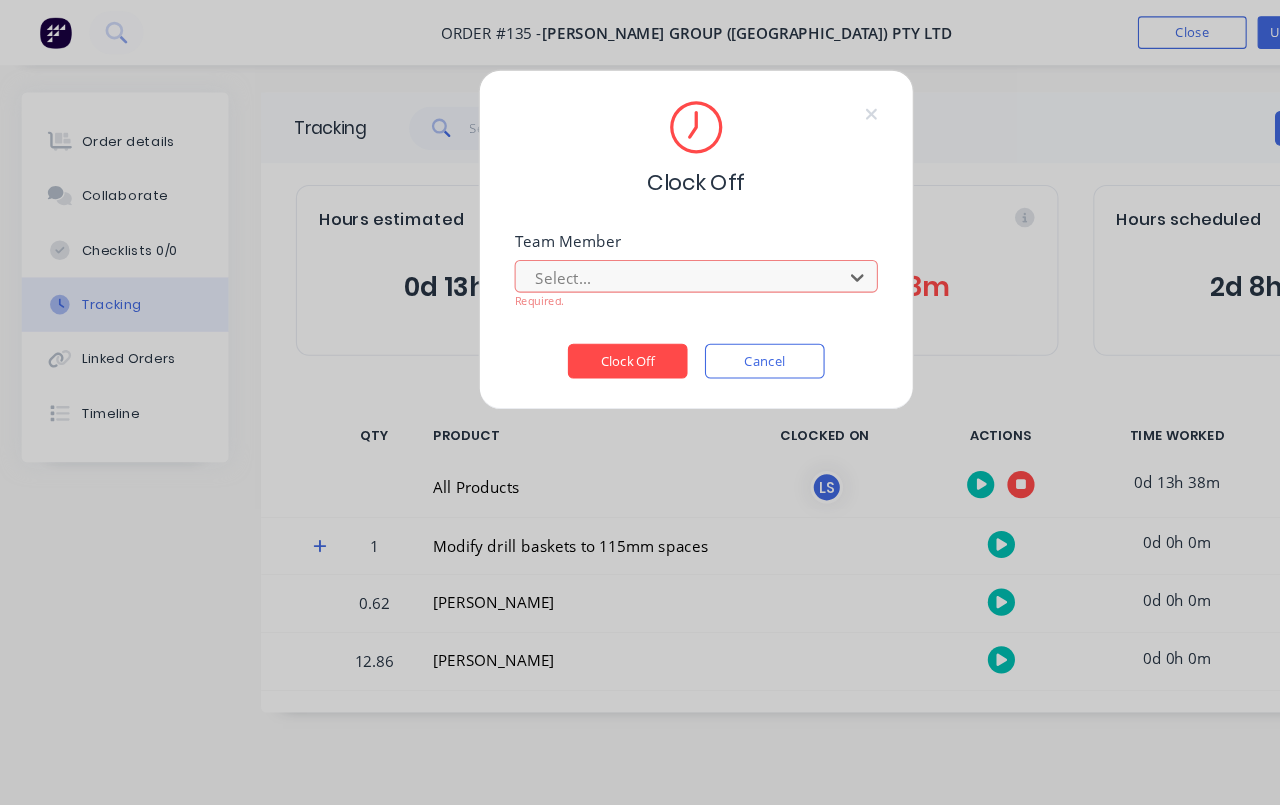 click on "[PERSON_NAME]" at bounding box center (640, 835) 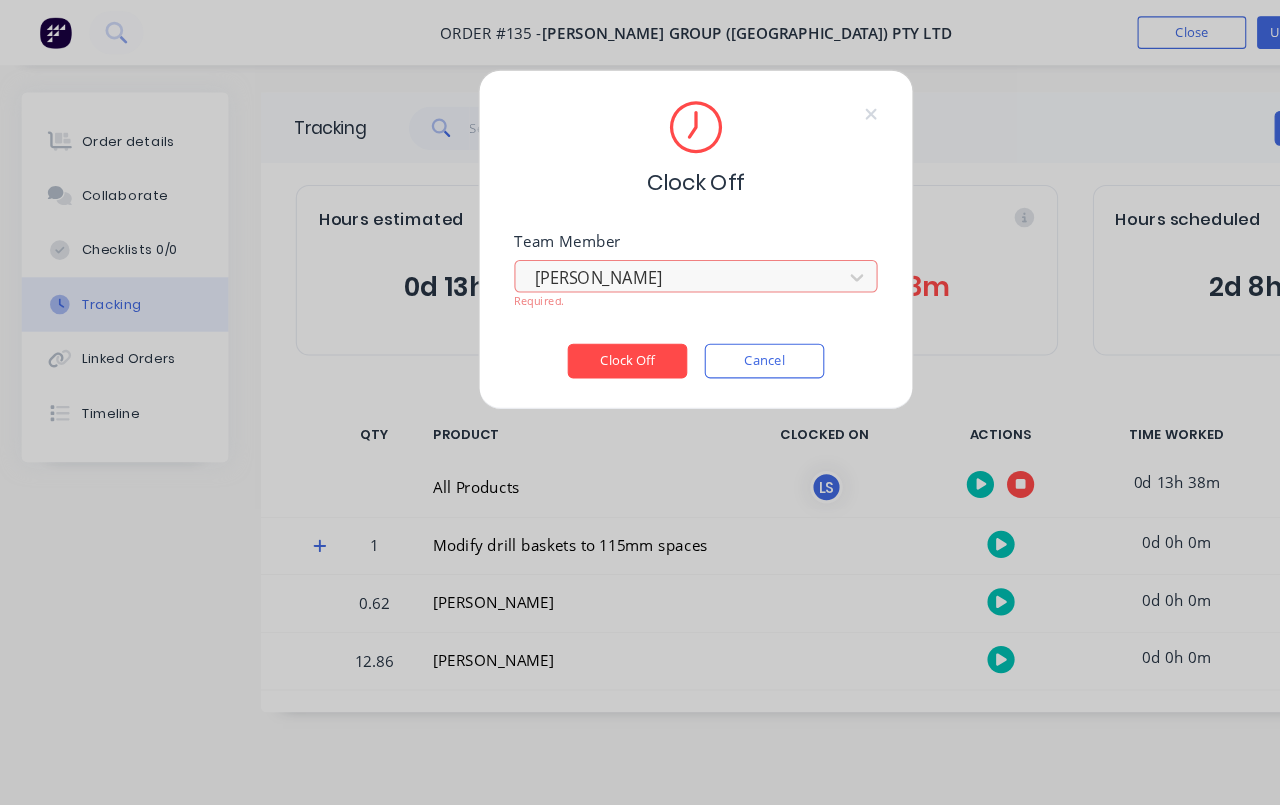 click on "Clock Off" at bounding box center [577, 332] 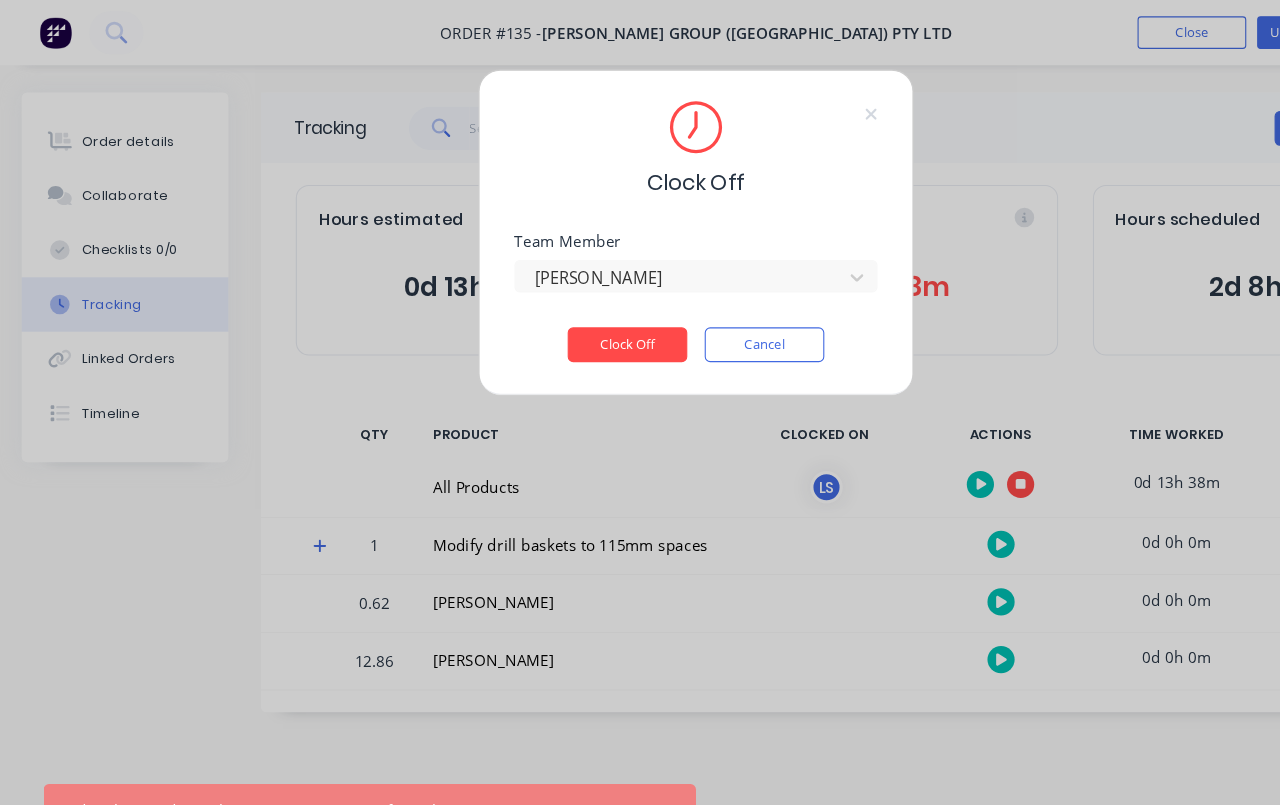 click on "Cancel" at bounding box center (703, 317) 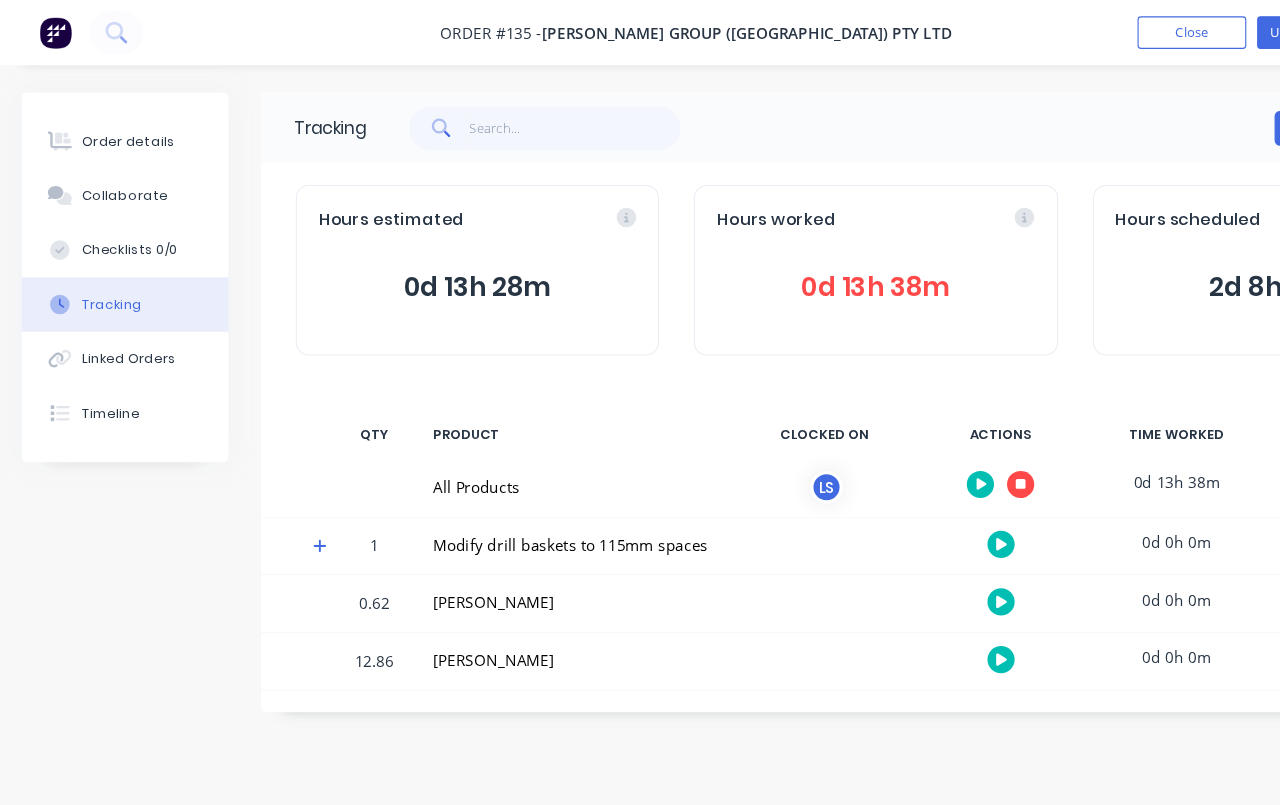 click at bounding box center (938, 445) 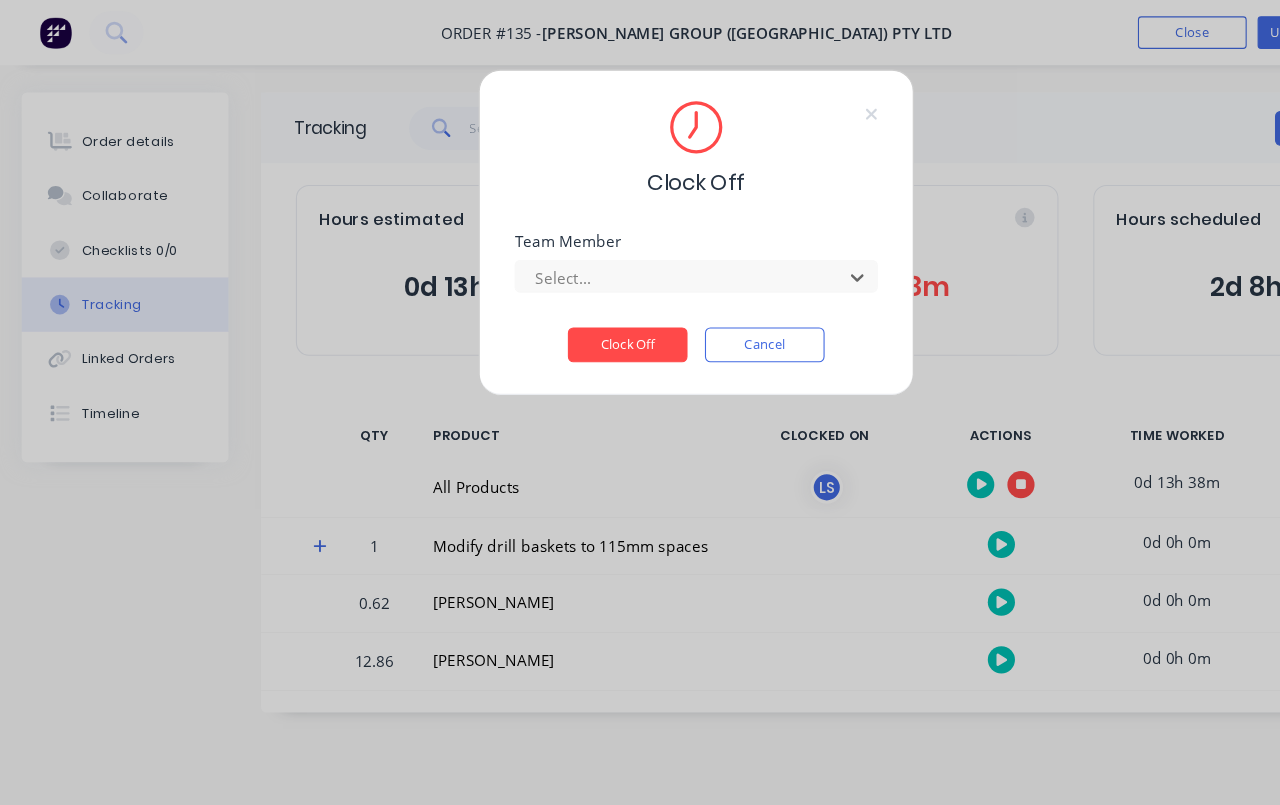 click on "[PERSON_NAME]" at bounding box center [640, 835] 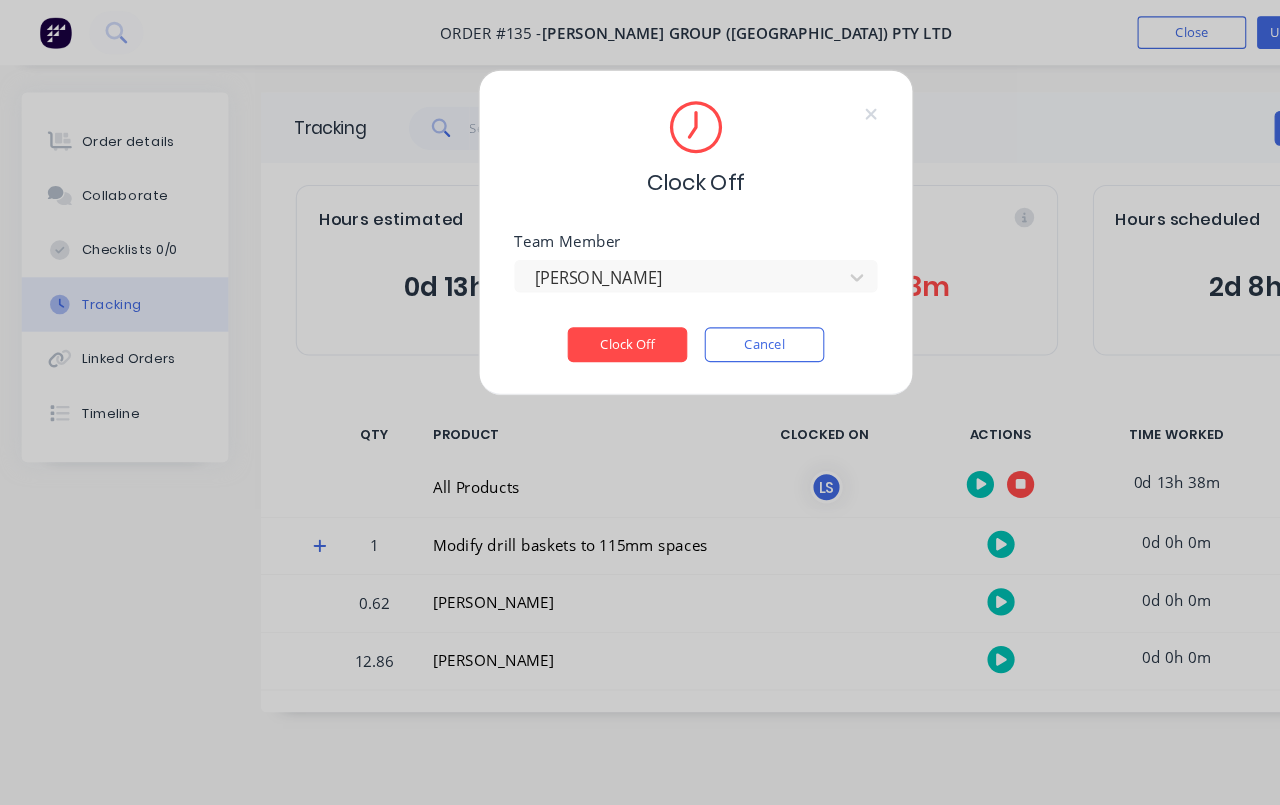 click on "Clock Off Team Member [PERSON_NAME] Clock Off   Cancel" at bounding box center (640, 214) 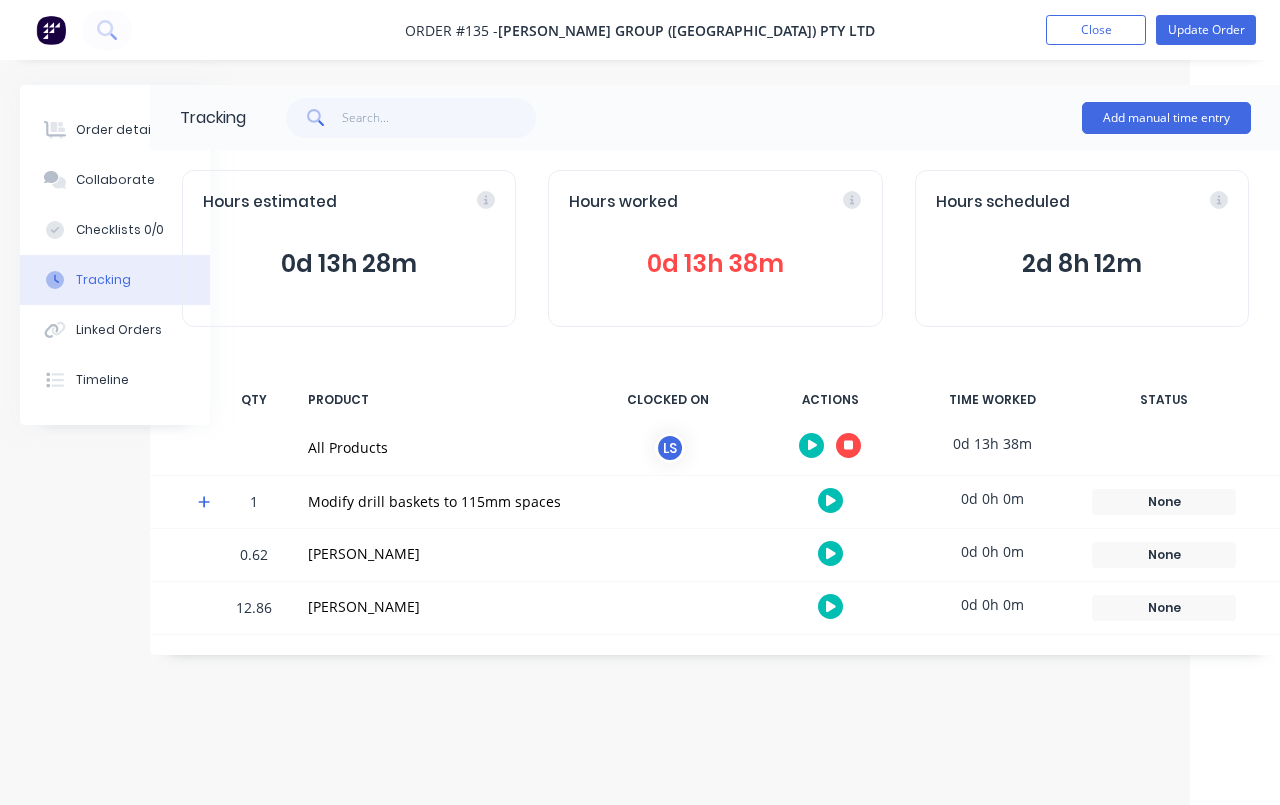 scroll, scrollTop: 0, scrollLeft: 90, axis: horizontal 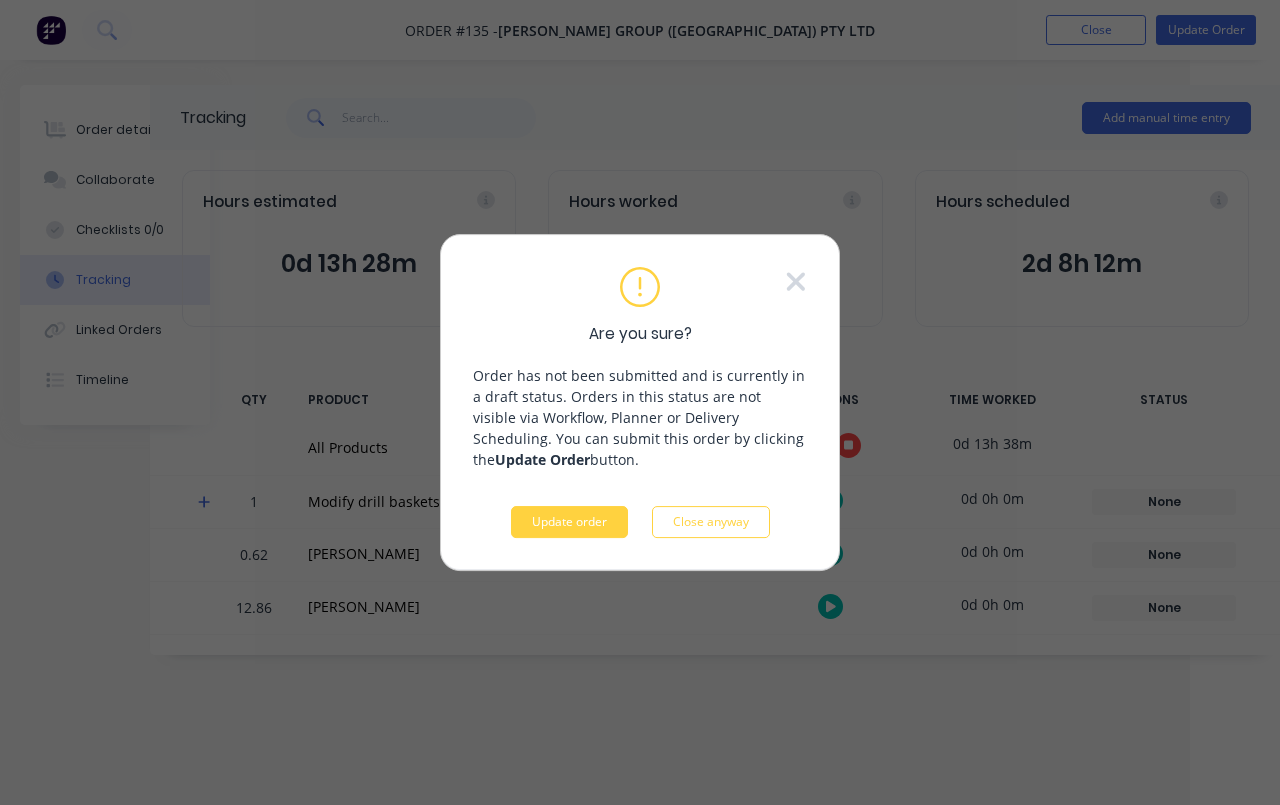 click on "Update order" at bounding box center (569, 522) 